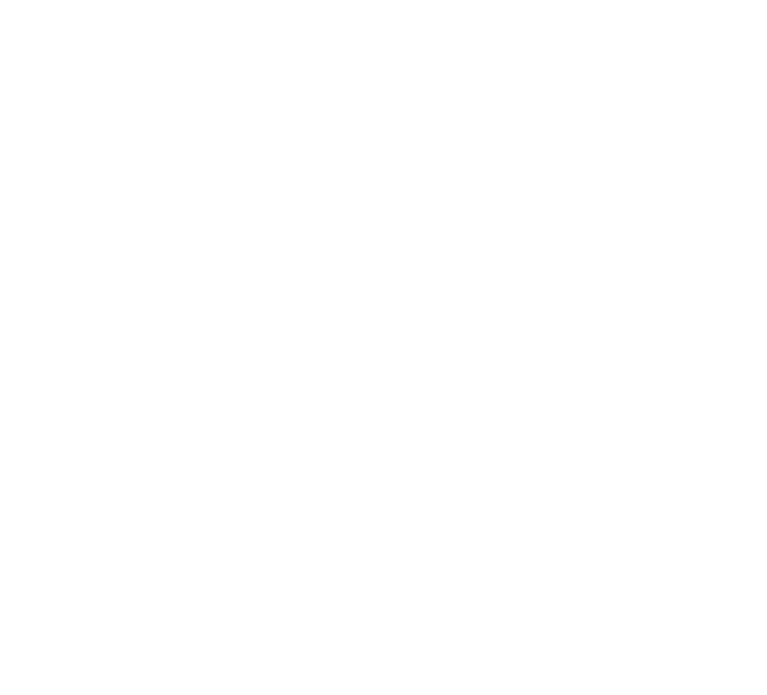 scroll, scrollTop: 0, scrollLeft: 0, axis: both 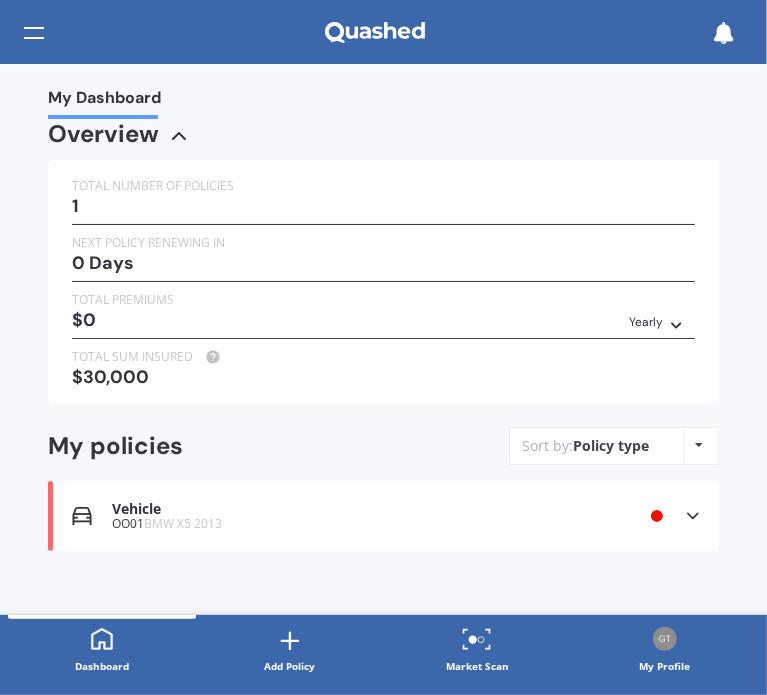 click on "0 Days" at bounding box center (383, 263) 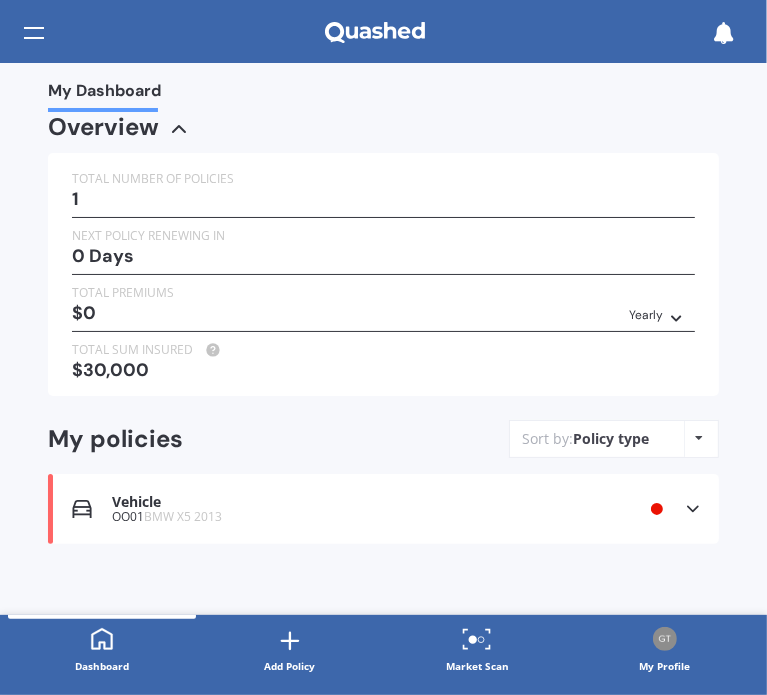 scroll, scrollTop: 0, scrollLeft: 0, axis: both 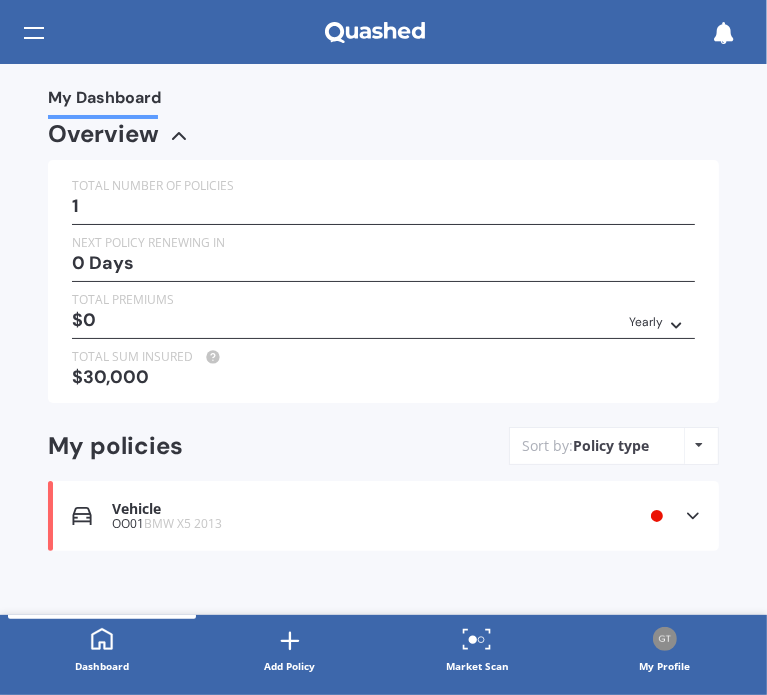click on "1" at bounding box center (383, 206) 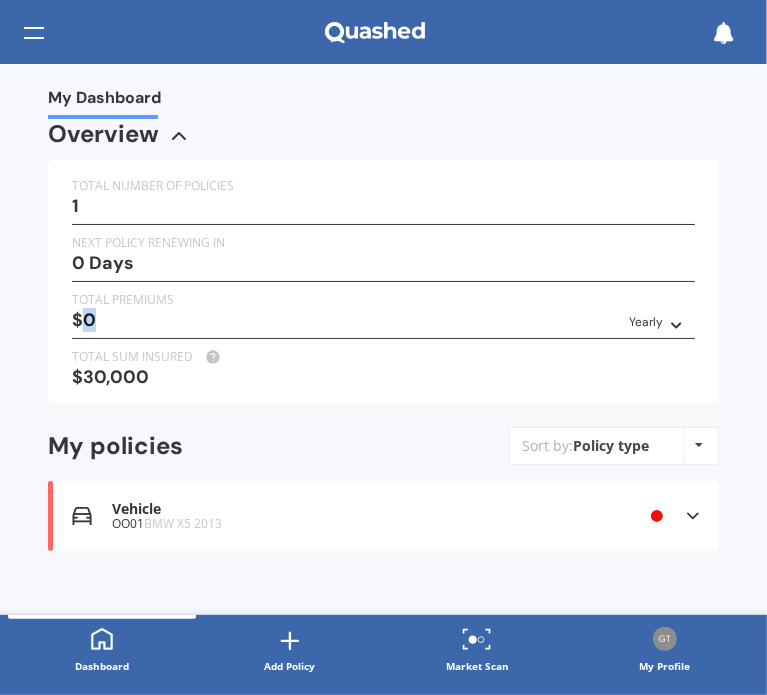 click on "$0 Yearly Yearly Six-Monthly Quarterly Monthly Fortnightly Weekly" at bounding box center (383, 320) 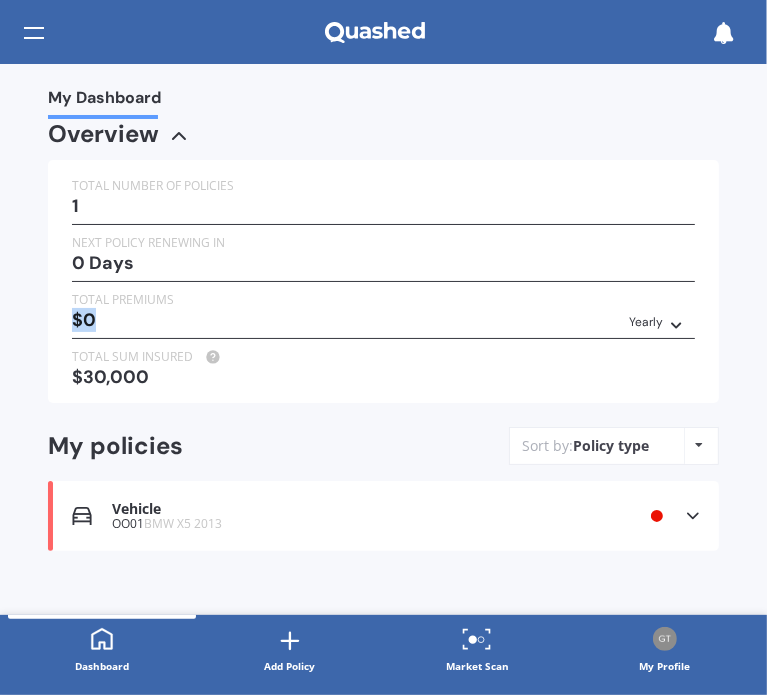 click on "$0 Yearly Yearly Six-Monthly Quarterly Monthly Fortnightly Weekly" at bounding box center (383, 320) 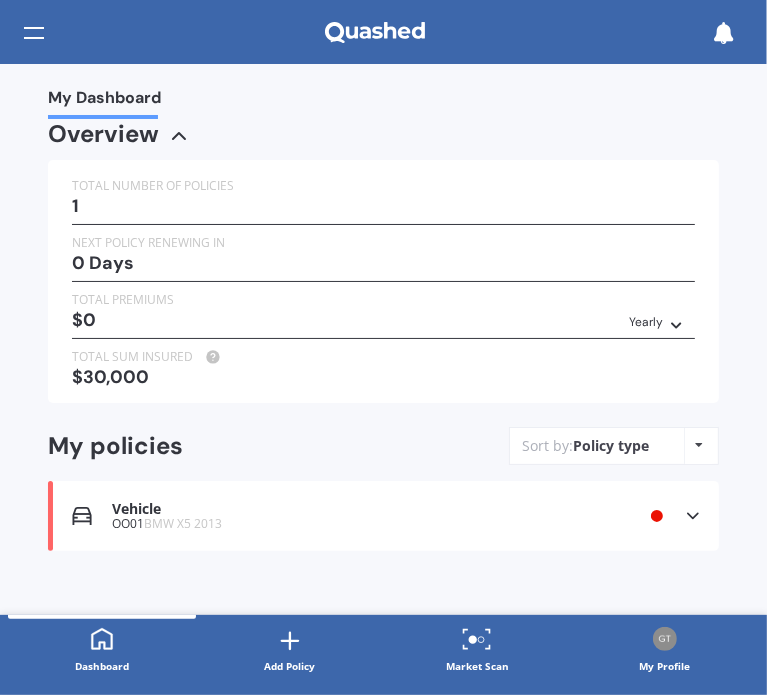 click 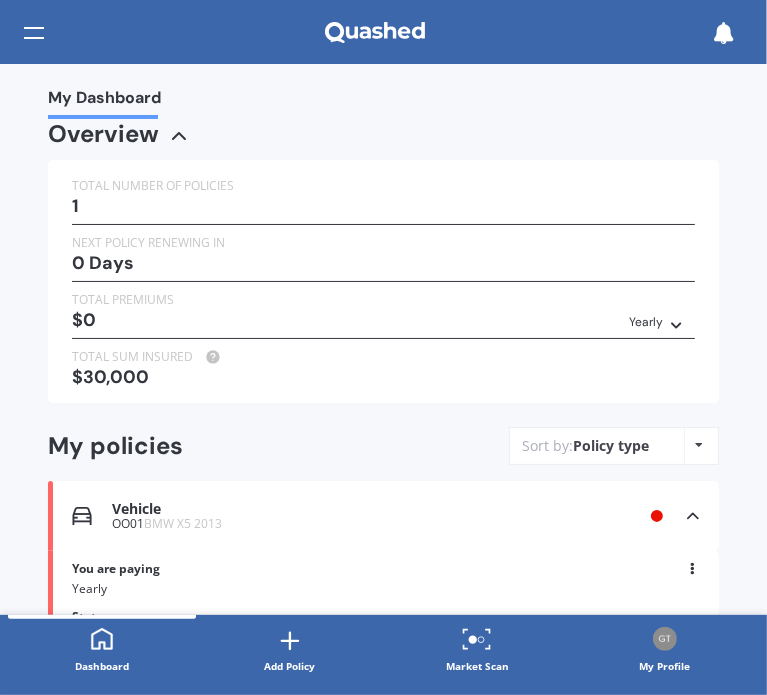 click on "OO01  BMW X5 2013" at bounding box center (340, 524) 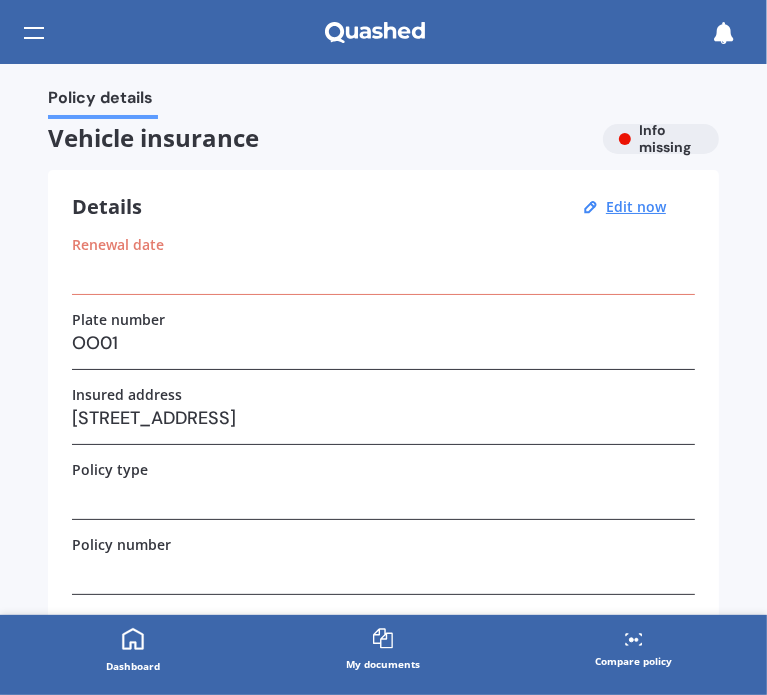 click on "OO01" at bounding box center (383, 343) 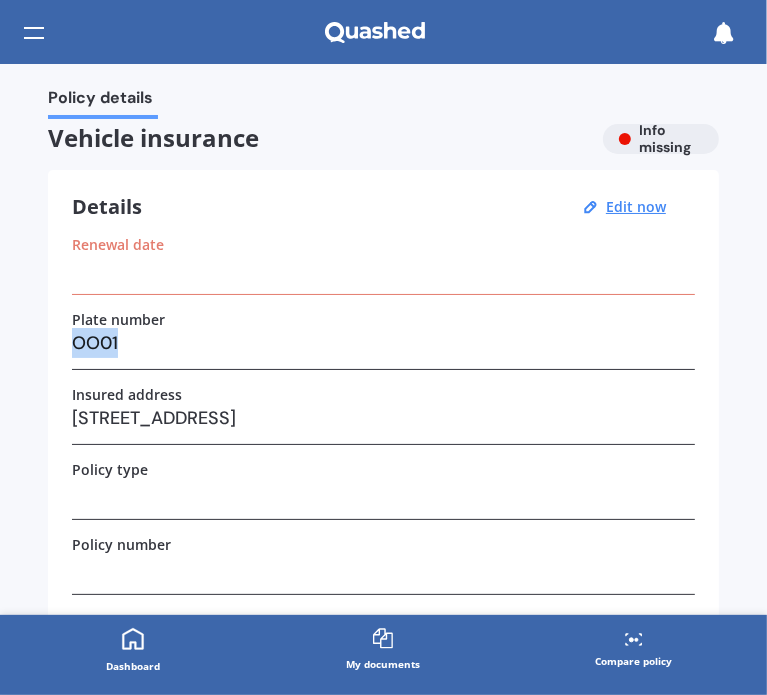 click on "OO01" at bounding box center (383, 343) 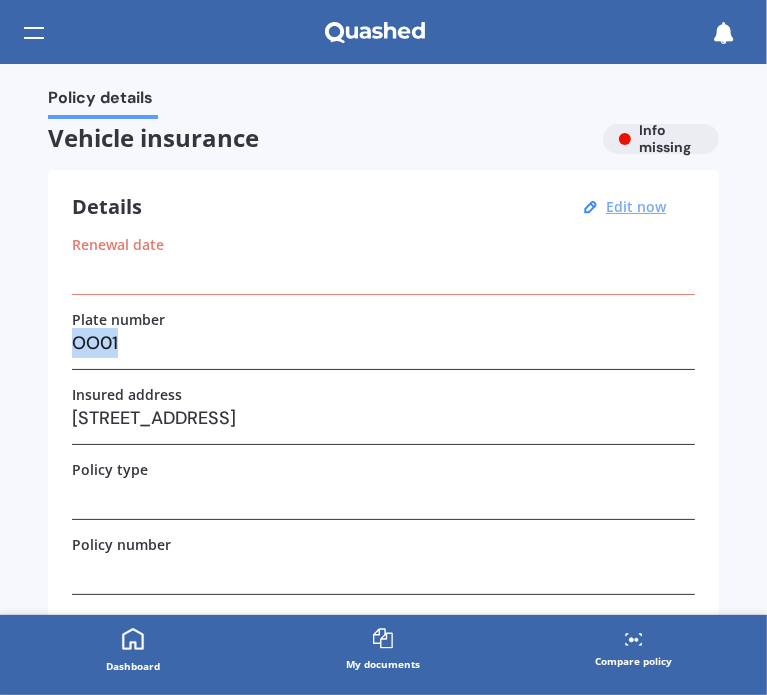 click on "Edit now" at bounding box center [636, 206] 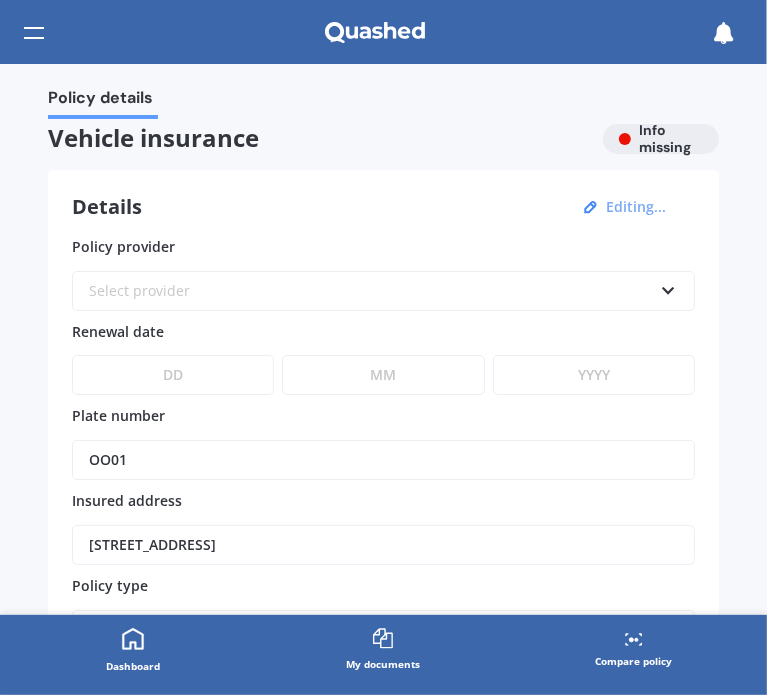 click on "Select provider" at bounding box center [370, 291] 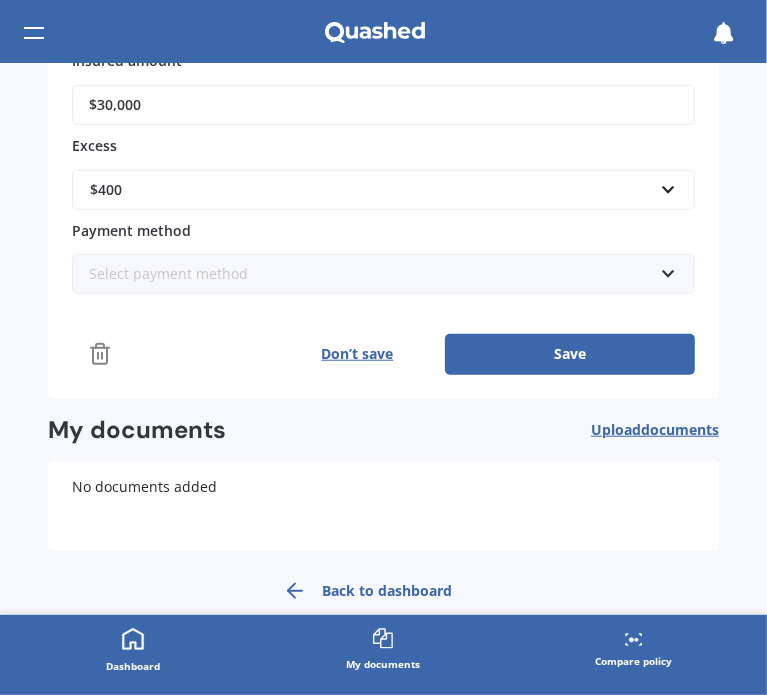 scroll, scrollTop: 796, scrollLeft: 0, axis: vertical 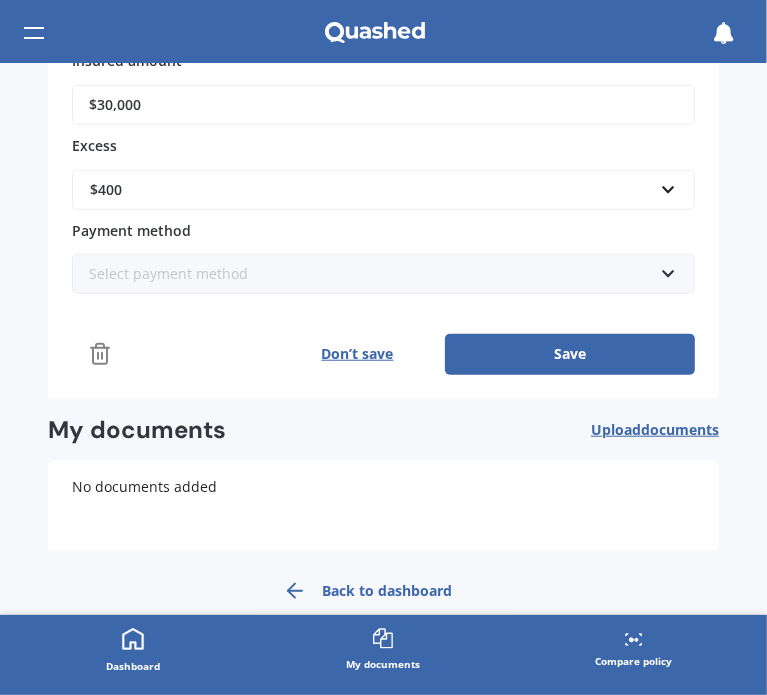 click on "Tower" at bounding box center (383, 524) 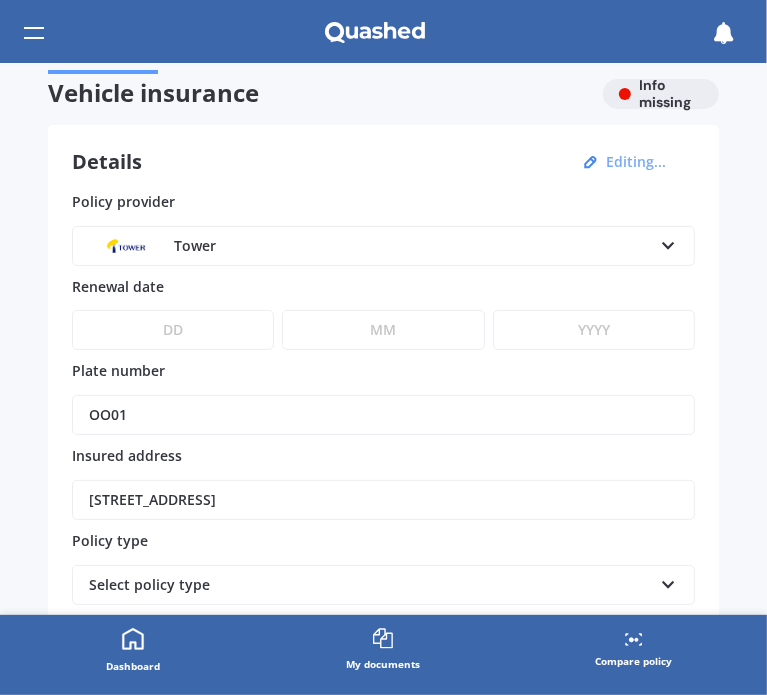 scroll, scrollTop: 44, scrollLeft: 0, axis: vertical 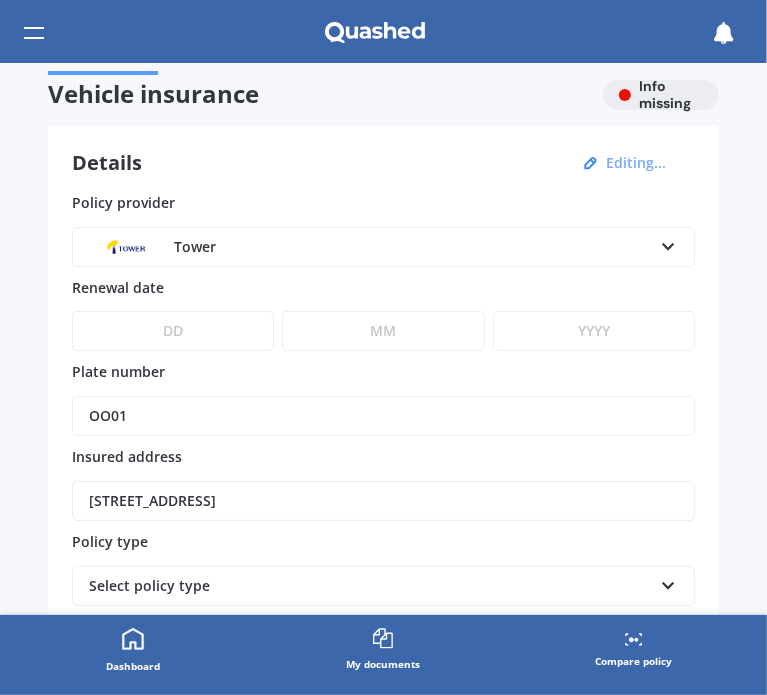 click on "OO01" at bounding box center (383, 416) 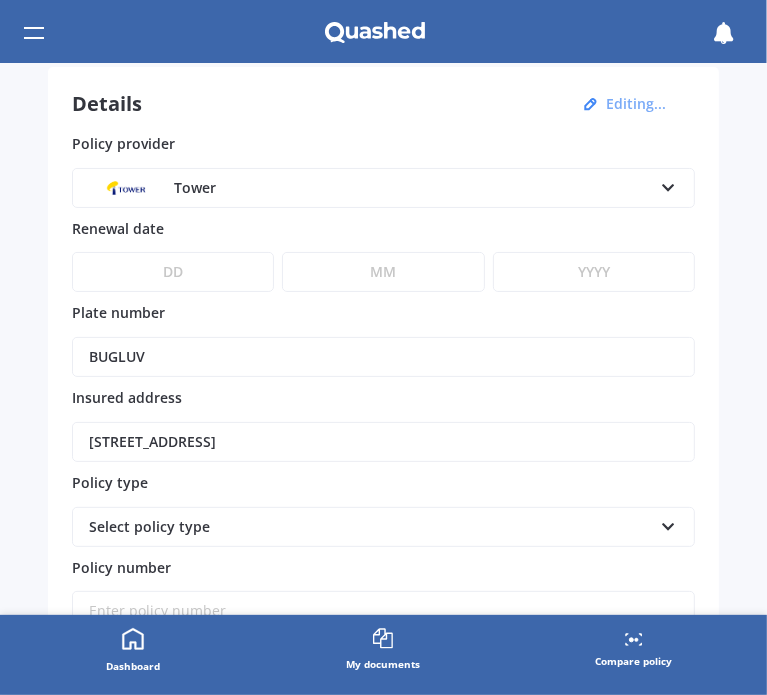 scroll, scrollTop: 104, scrollLeft: 0, axis: vertical 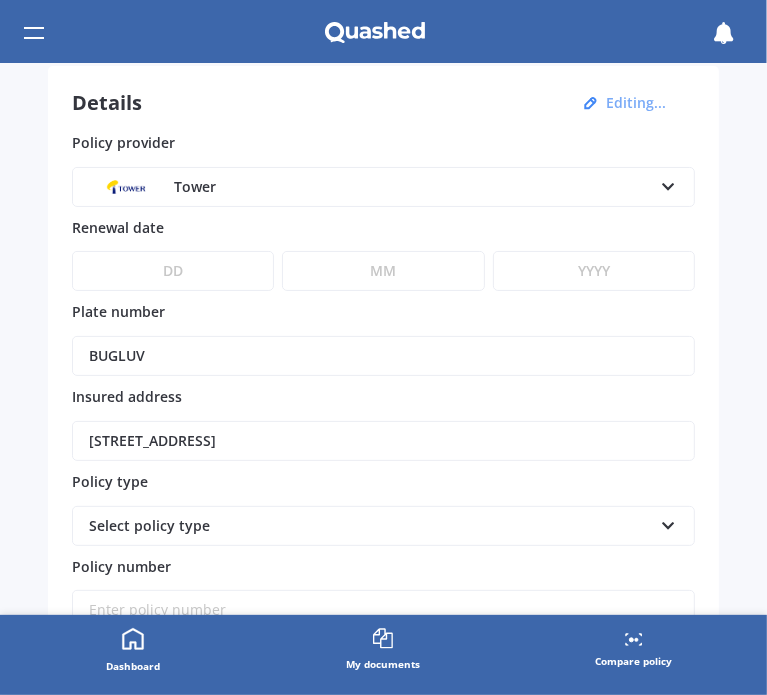 type on "BUGLUV" 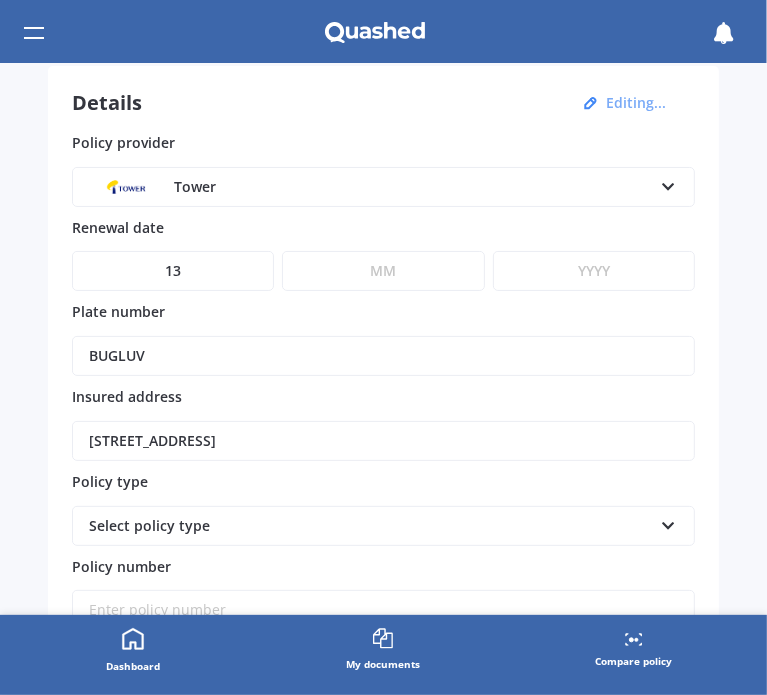 click on "MM 01 02 03 04 05 06 07 08 09 10 11 12" at bounding box center (383, 271) 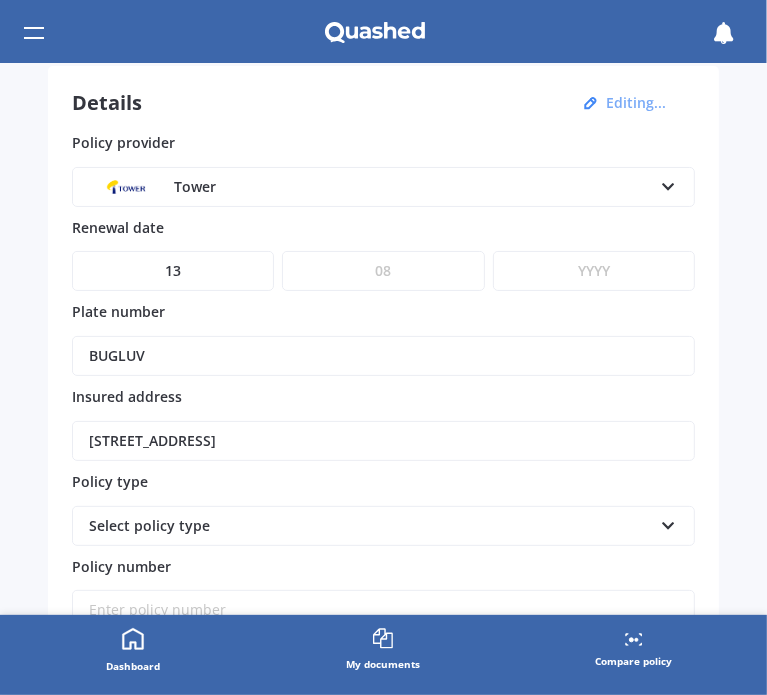 click on "MM 01 02 03 04 05 06 07 08 09 10 11 12" at bounding box center (383, 271) 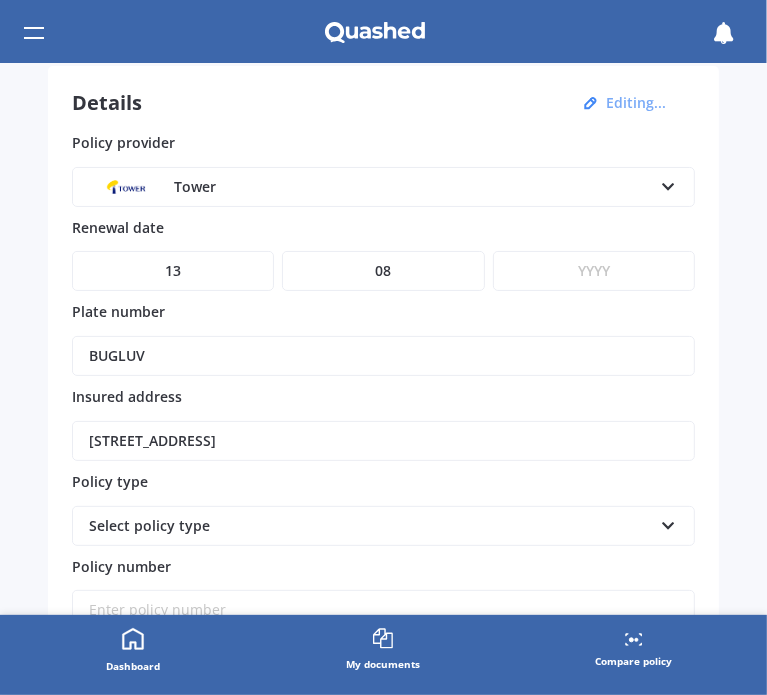 click on "YYYY 2027 2026 2025 2024 2023 2022 2021 2020 2019 2018 2017 2016 2015 2014 2013 2012 2011 2010 2009 2008 2007 2006 2005 2004 2003 2002 2001 2000 1999 1998 1997 1996 1995 1994 1993 1992 1991 1990 1989 1988 1987 1986 1985 1984 1983 1982 1981 1980 1979 1978 1977 1976 1975 1974 1973 1972 1971 1970 1969 1968 1967 1966 1965 1964 1963 1962 1961 1960 1959 1958 1957 1956 1955 1954 1953 1952 1951 1950 1949 1948 1947 1946 1945 1944 1943 1942 1941 1940 1939 1938 1937 1936 1935 1934 1933 1932 1931 1930 1929 1928" at bounding box center (594, 271) 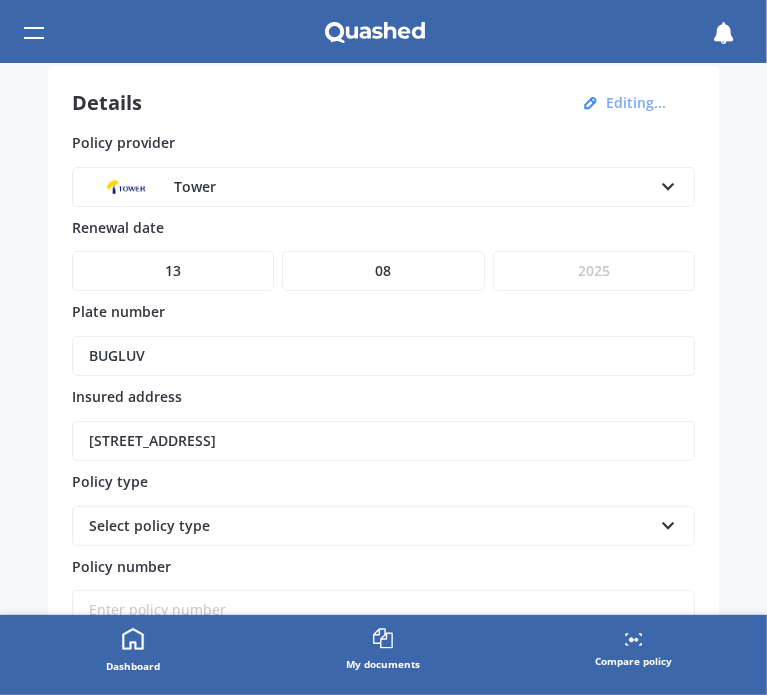 click on "YYYY 2027 2026 2025 2024 2023 2022 2021 2020 2019 2018 2017 2016 2015 2014 2013 2012 2011 2010 2009 2008 2007 2006 2005 2004 2003 2002 2001 2000 1999 1998 1997 1996 1995 1994 1993 1992 1991 1990 1989 1988 1987 1986 1985 1984 1983 1982 1981 1980 1979 1978 1977 1976 1975 1974 1973 1972 1971 1970 1969 1968 1967 1966 1965 1964 1963 1962 1961 1960 1959 1958 1957 1956 1955 1954 1953 1952 1951 1950 1949 1948 1947 1946 1945 1944 1943 1942 1941 1940 1939 1938 1937 1936 1935 1934 1933 1932 1931 1930 1929 1928" at bounding box center [594, 271] 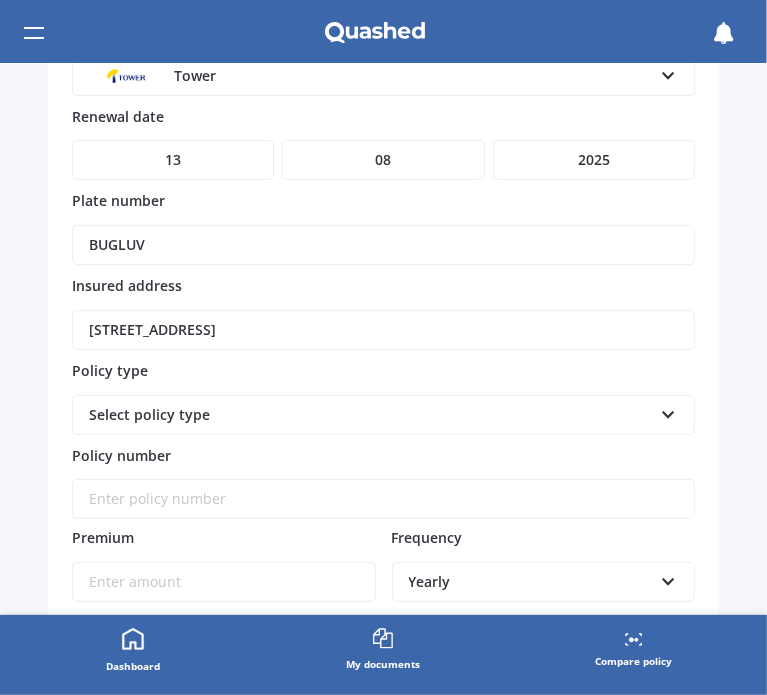 scroll, scrollTop: 220, scrollLeft: 0, axis: vertical 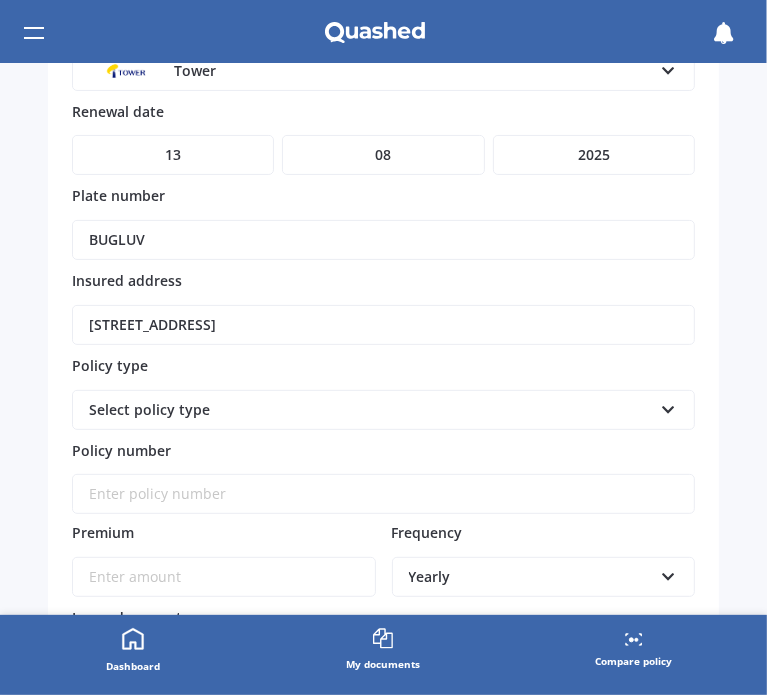 click at bounding box center (668, 406) 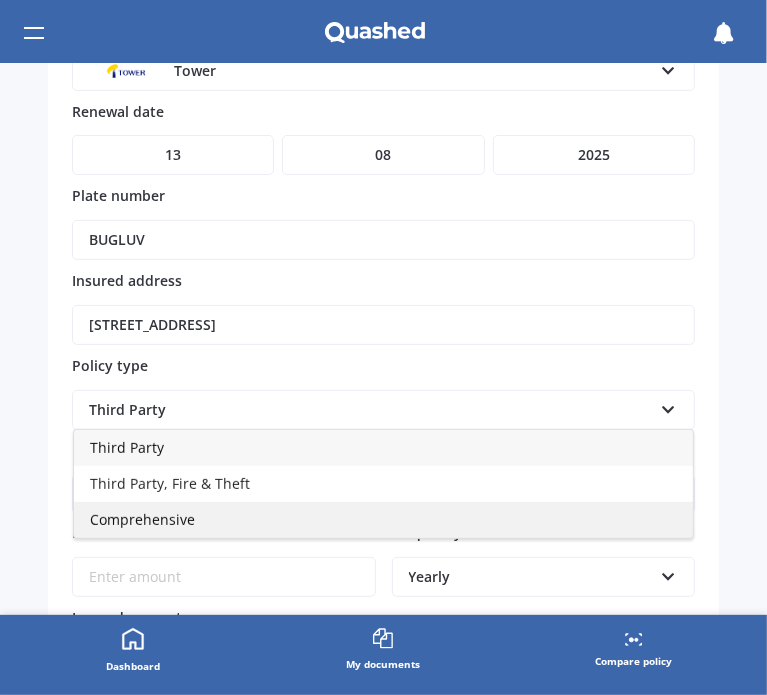 click on "Comprehensive" at bounding box center (383, 520) 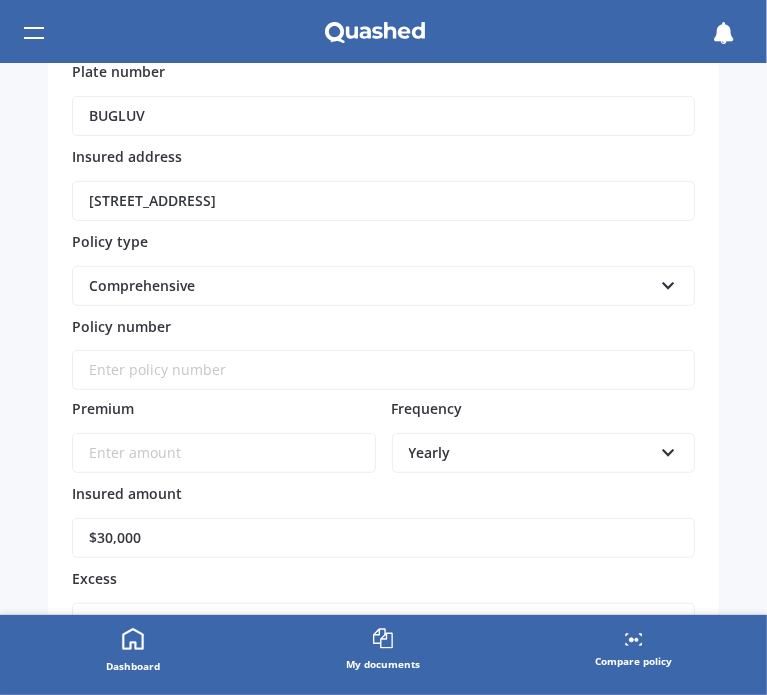 scroll, scrollTop: 348, scrollLeft: 0, axis: vertical 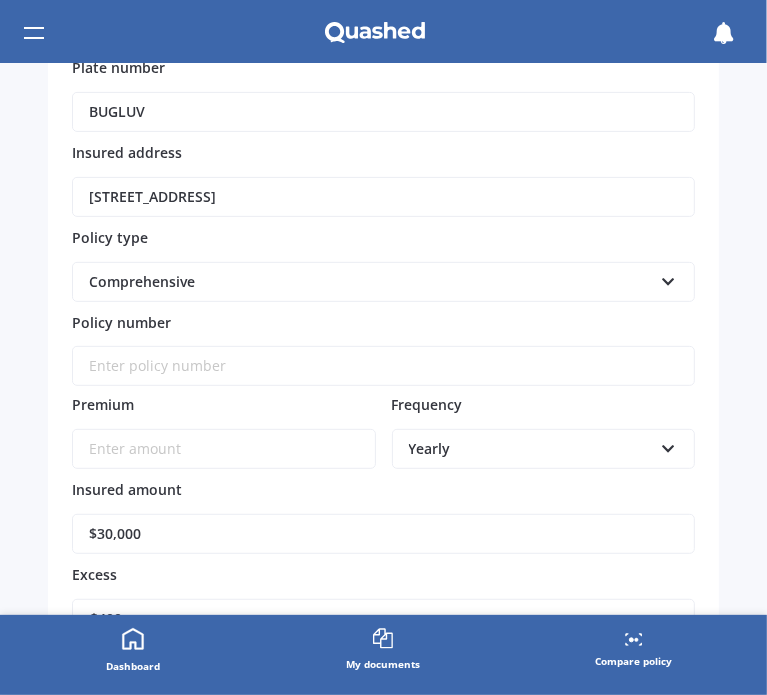 click on "Policy number" at bounding box center [383, 366] 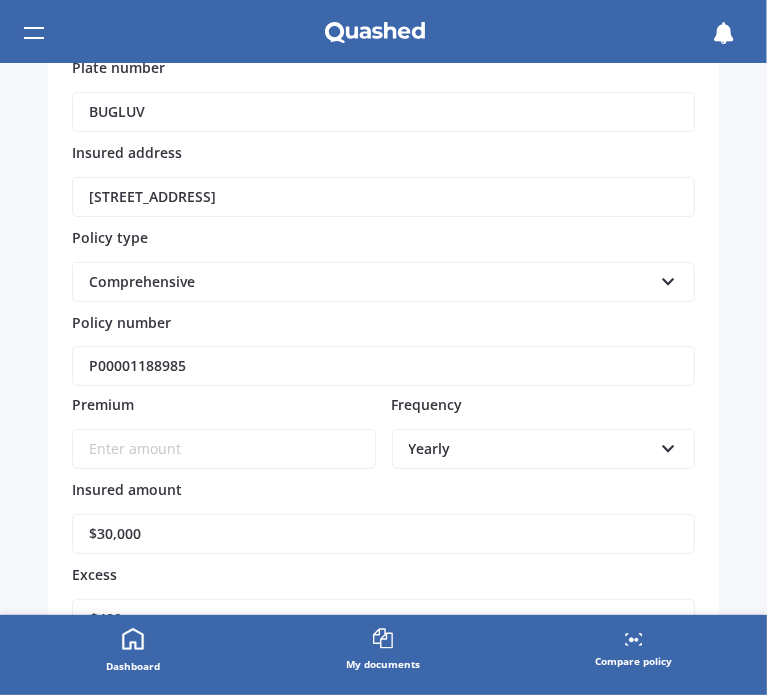 type on "P00001188985" 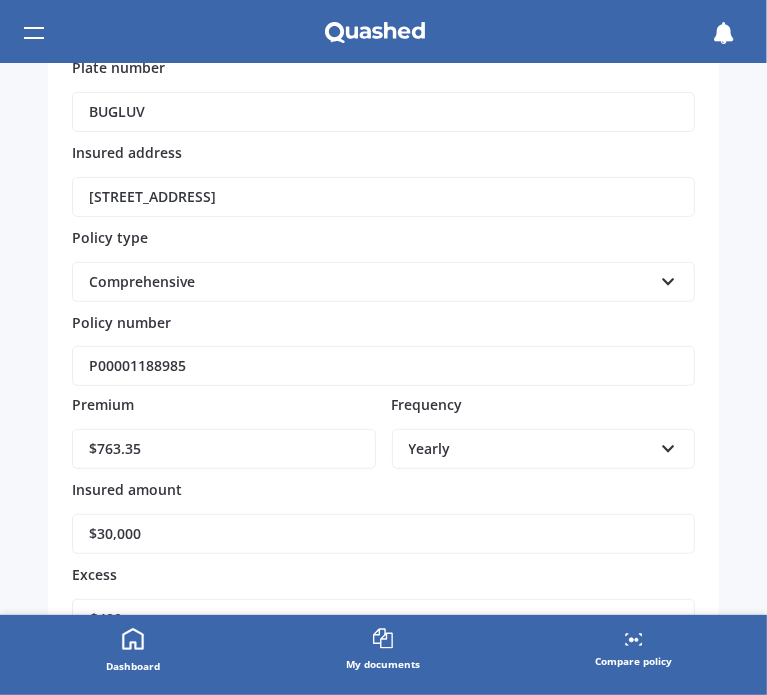 type on "$763.35" 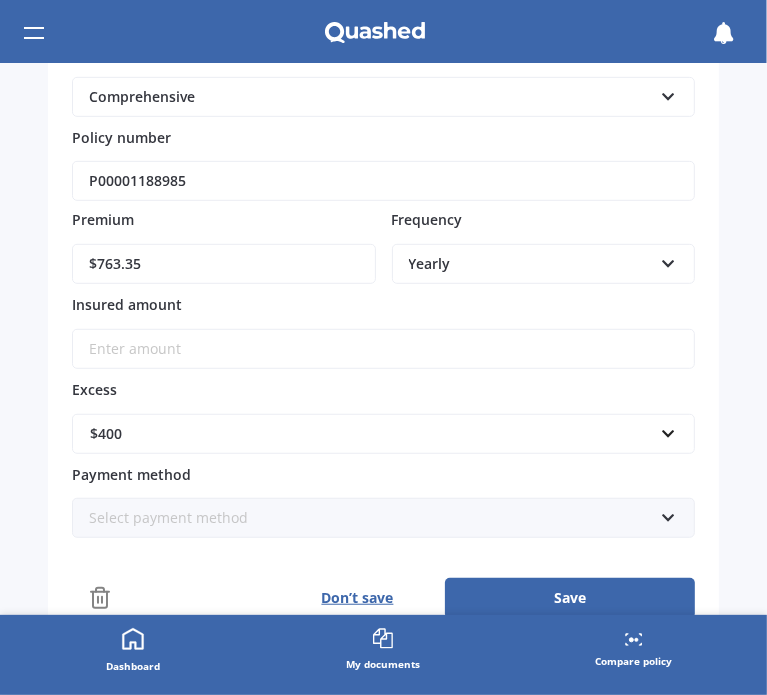 scroll, scrollTop: 536, scrollLeft: 0, axis: vertical 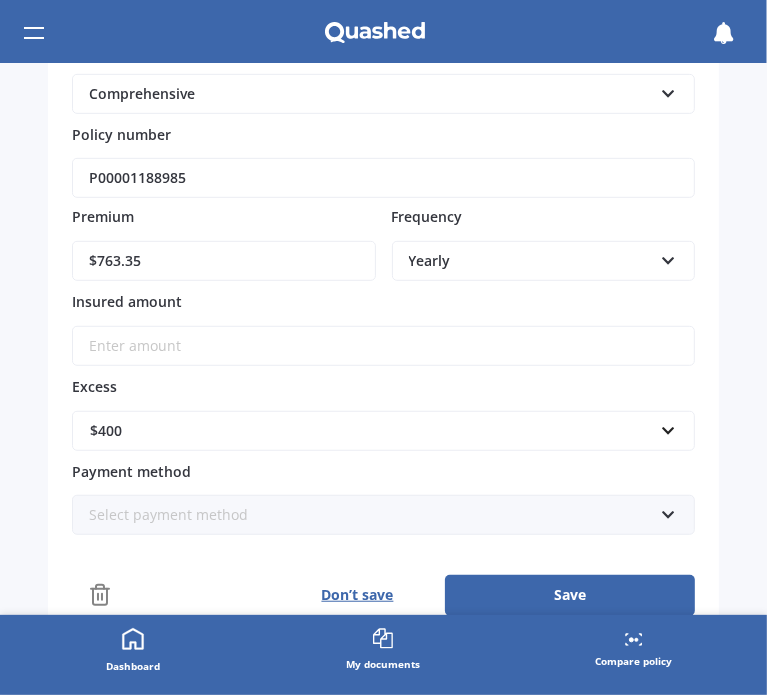 type 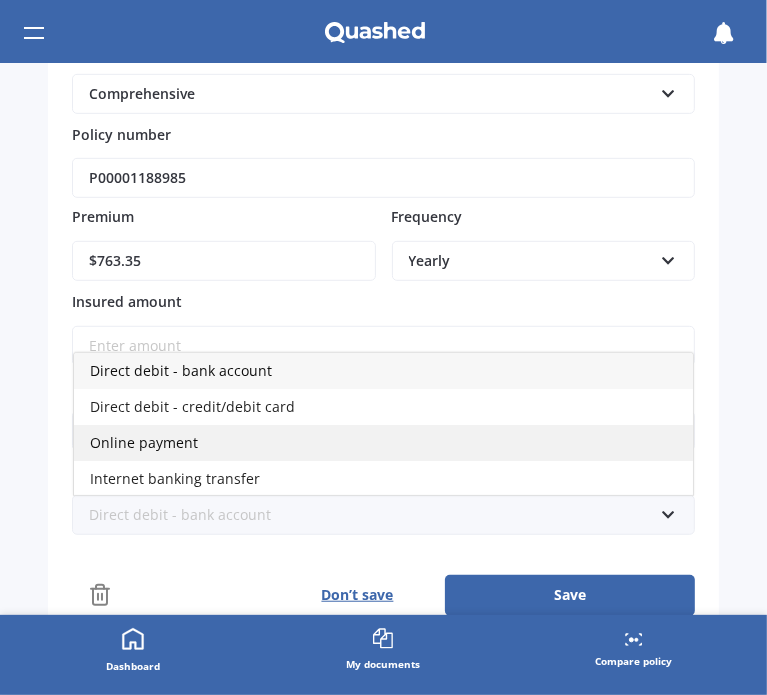 click on "Online payment" at bounding box center [383, 443] 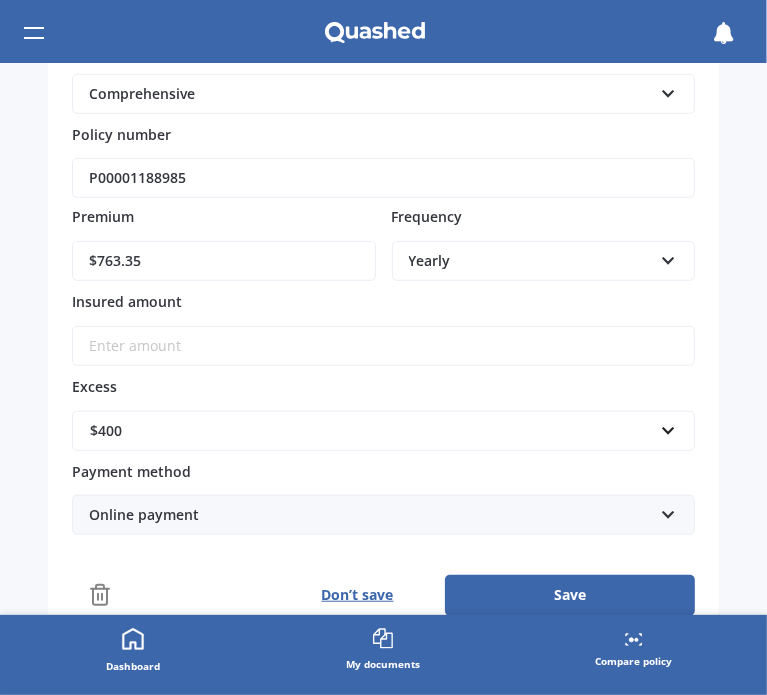 click on "Save" at bounding box center [570, 595] 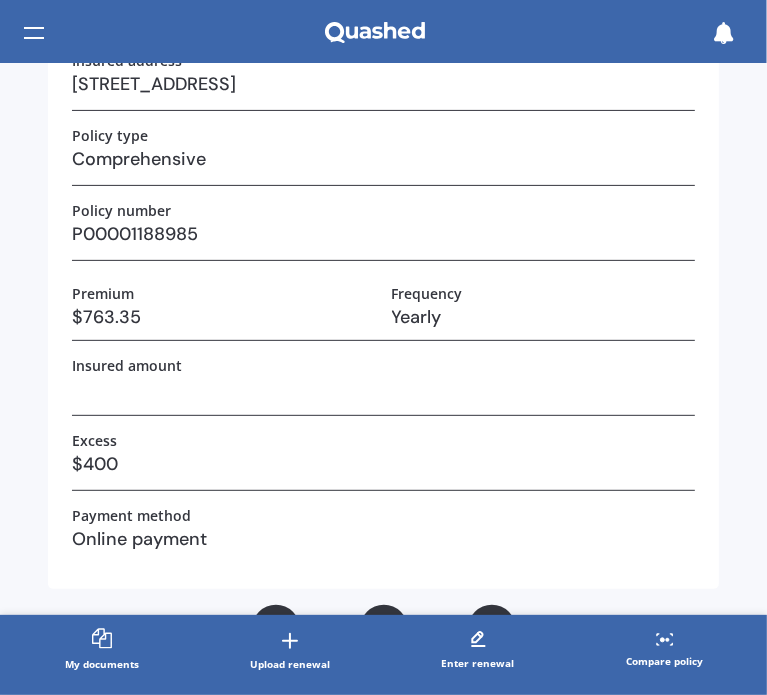 scroll, scrollTop: 331, scrollLeft: 0, axis: vertical 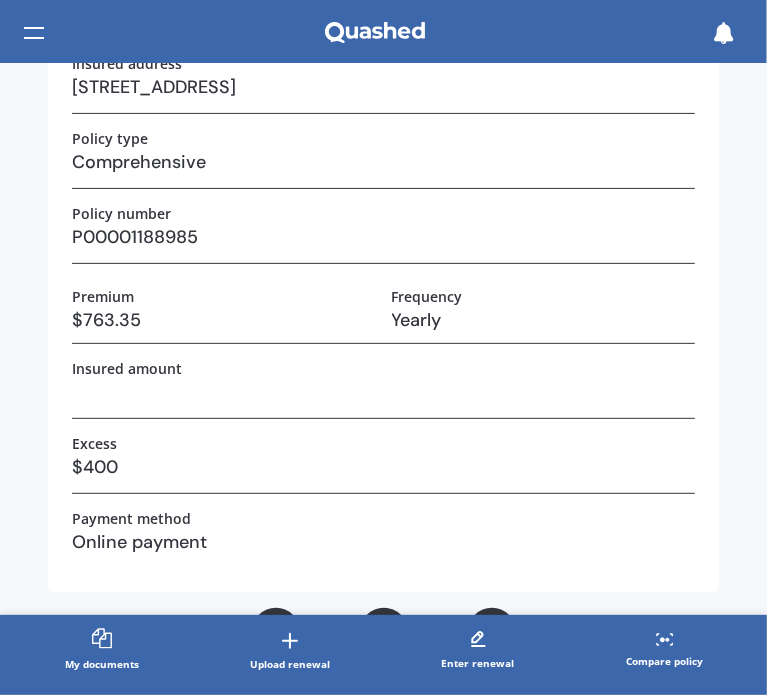 click on "Compare policy" at bounding box center (665, 651) 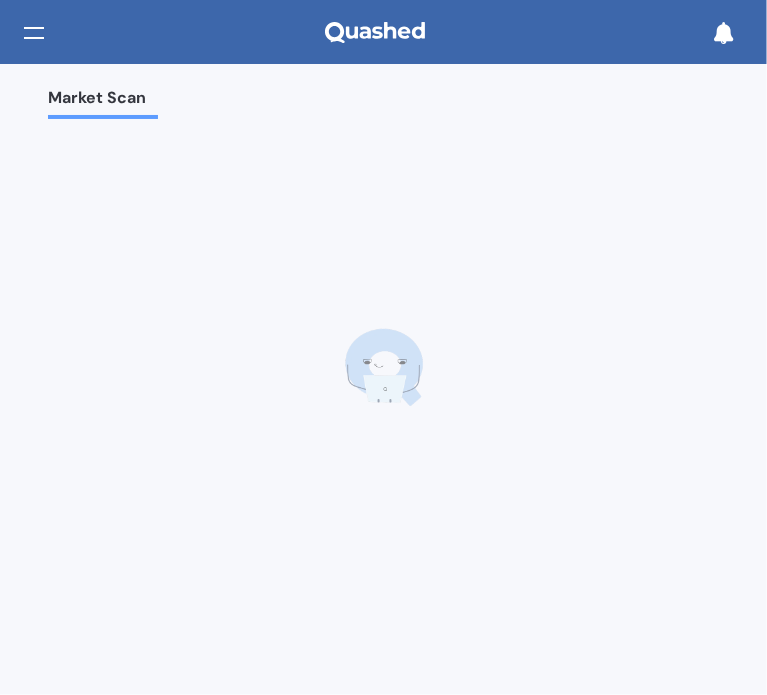 scroll, scrollTop: 0, scrollLeft: 0, axis: both 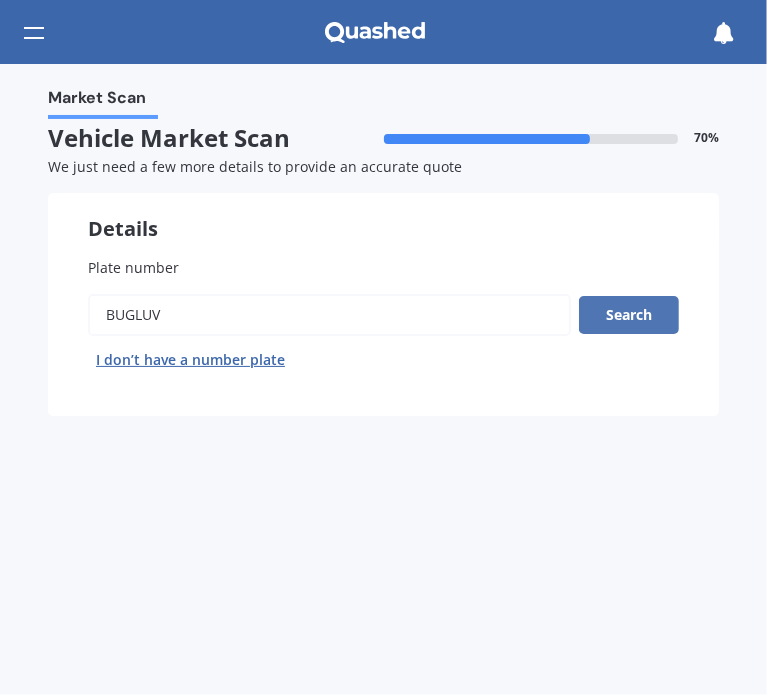 click on "Search" at bounding box center [629, 315] 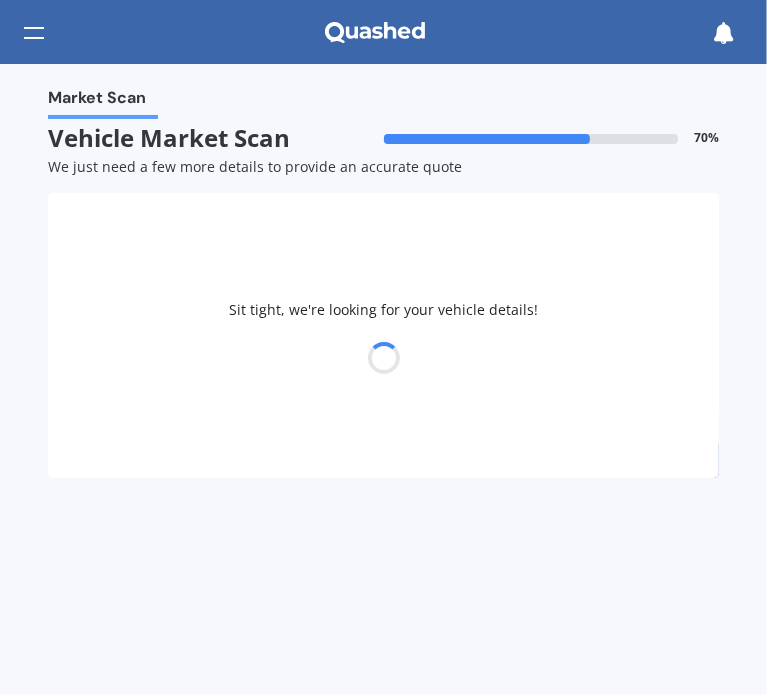 select on "BMW" 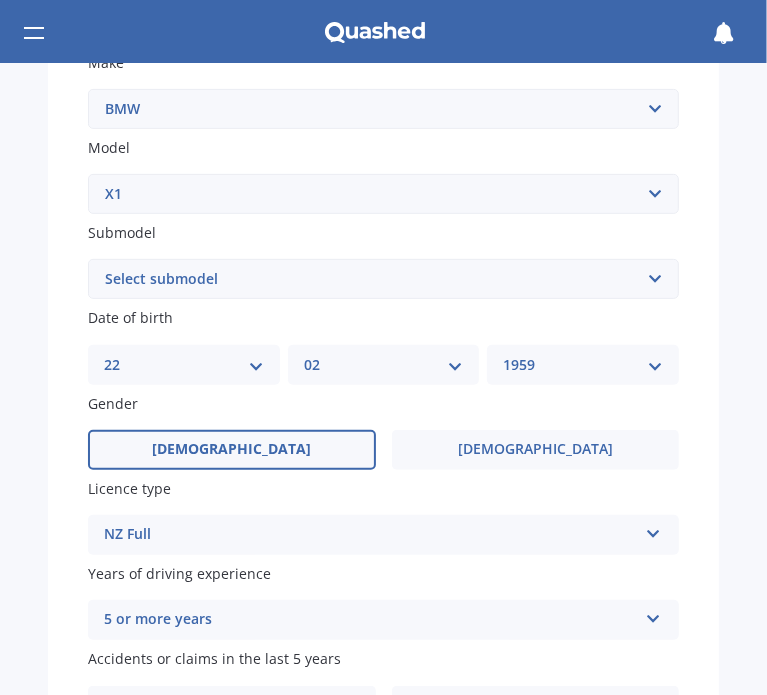 scroll, scrollTop: 423, scrollLeft: 0, axis: vertical 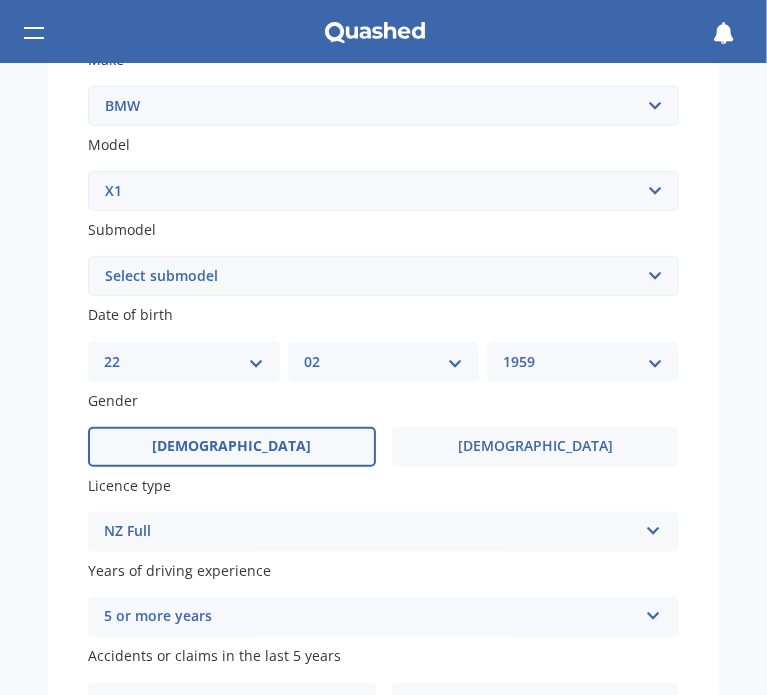 click on "Select submodel 18i 2.0 SUV Petrol Turbo 20d 20i 23d 25i SDrive 18d Station Wagon Non Turbo AWD Station Wagon turbo" at bounding box center [383, 276] 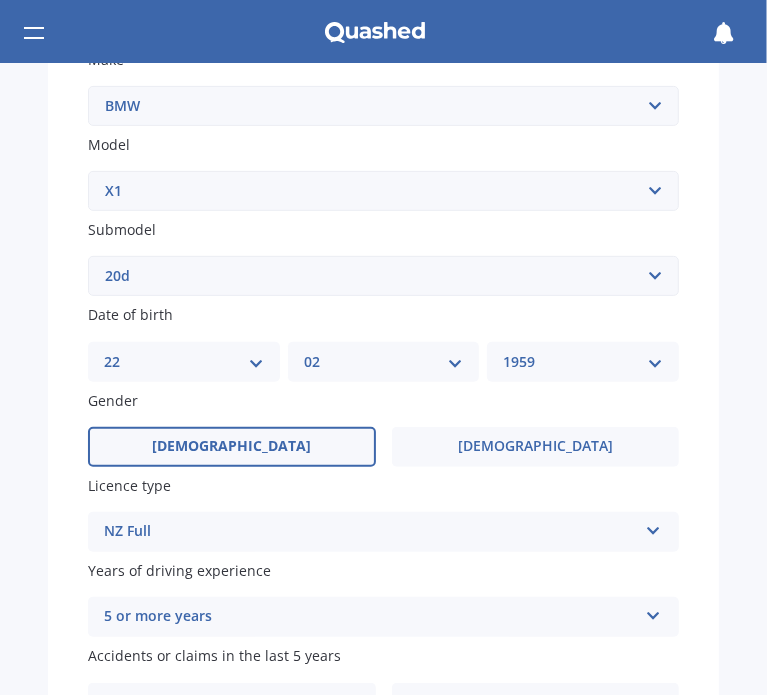click on "Select submodel 18i 2.0 SUV Petrol Turbo 20d 20i 23d 25i SDrive 18d Station Wagon Non Turbo AWD Station Wagon turbo" at bounding box center [383, 276] 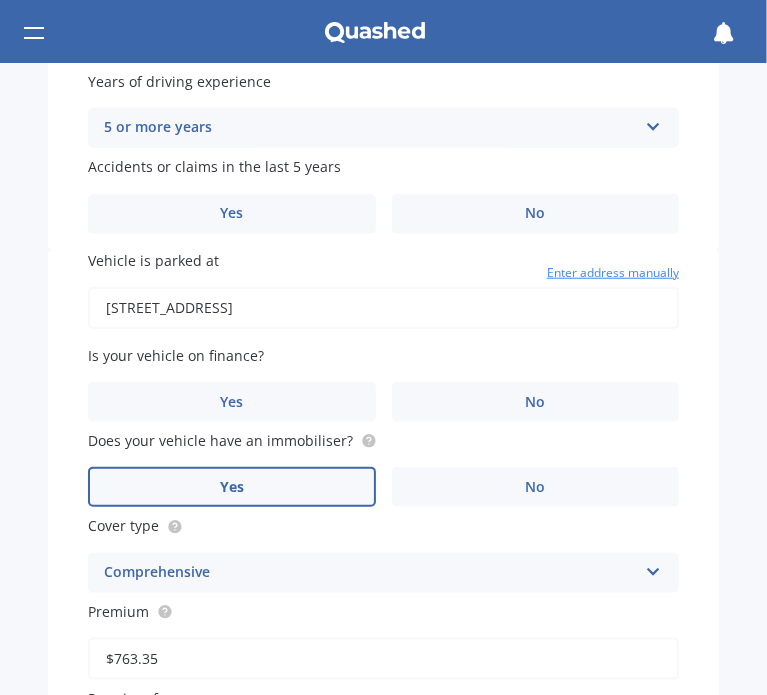scroll, scrollTop: 920, scrollLeft: 0, axis: vertical 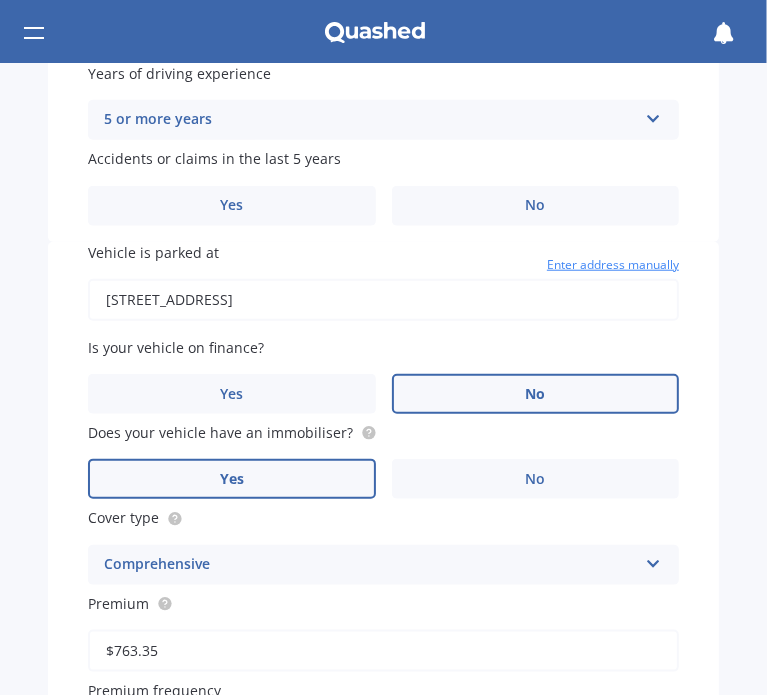 click on "No" at bounding box center [536, 394] 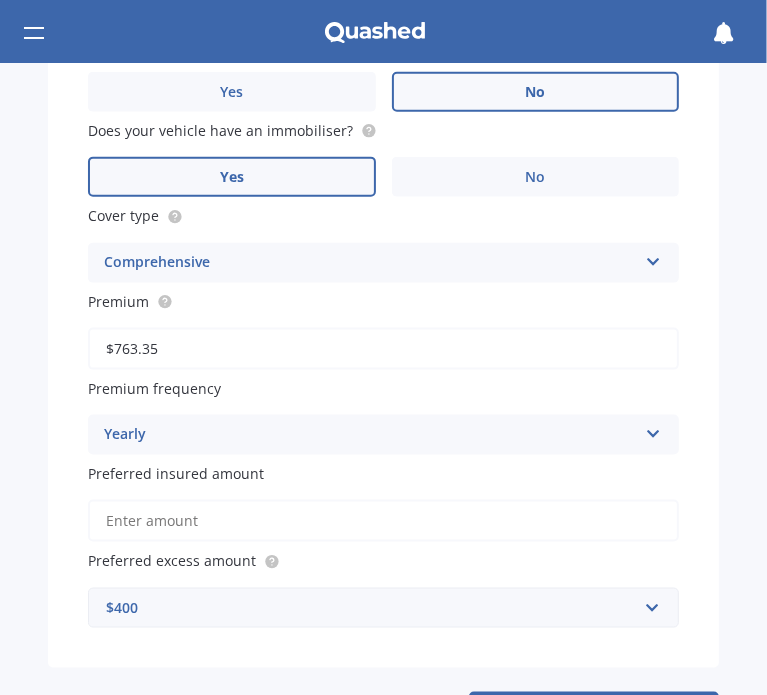 scroll, scrollTop: 1296, scrollLeft: 0, axis: vertical 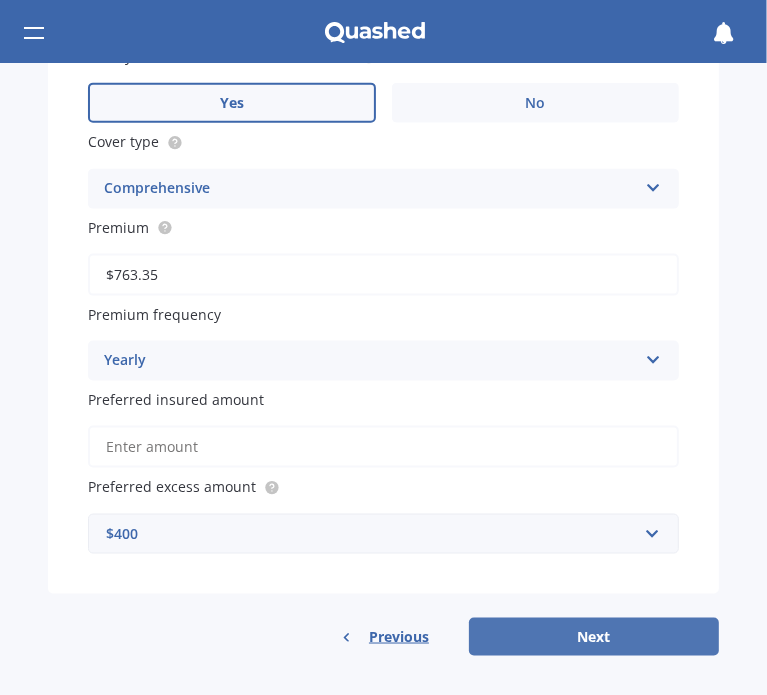 click on "Next" at bounding box center [594, 637] 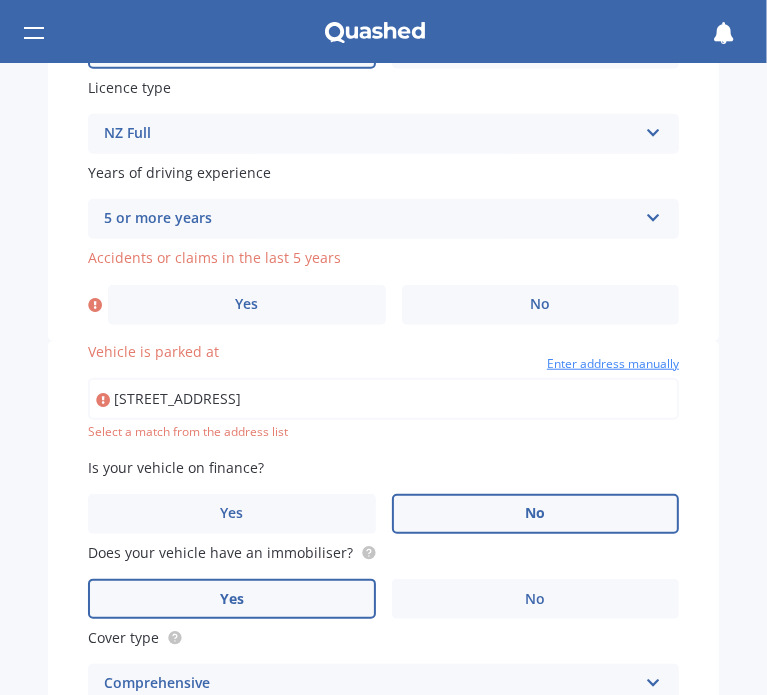 scroll, scrollTop: 819, scrollLeft: 0, axis: vertical 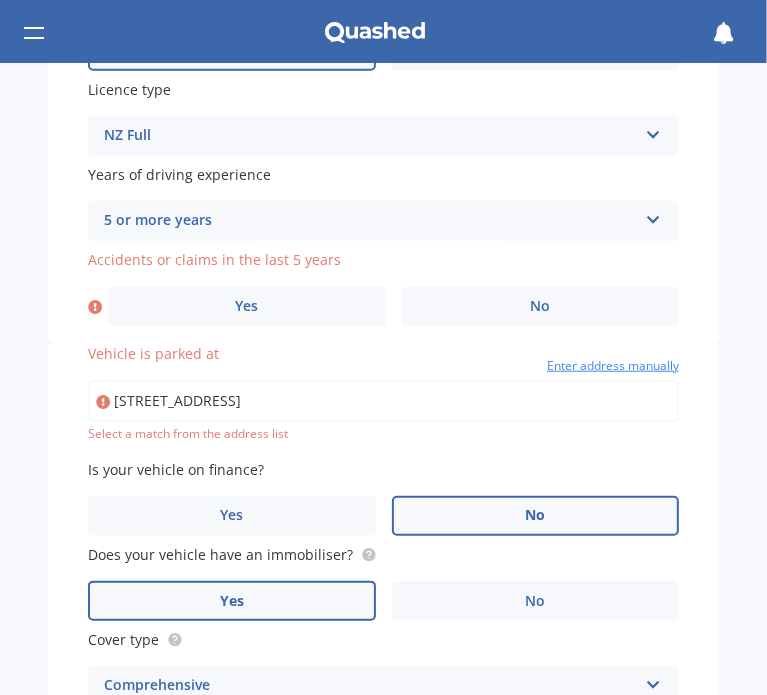 click on "[STREET_ADDRESS]" at bounding box center (383, 401) 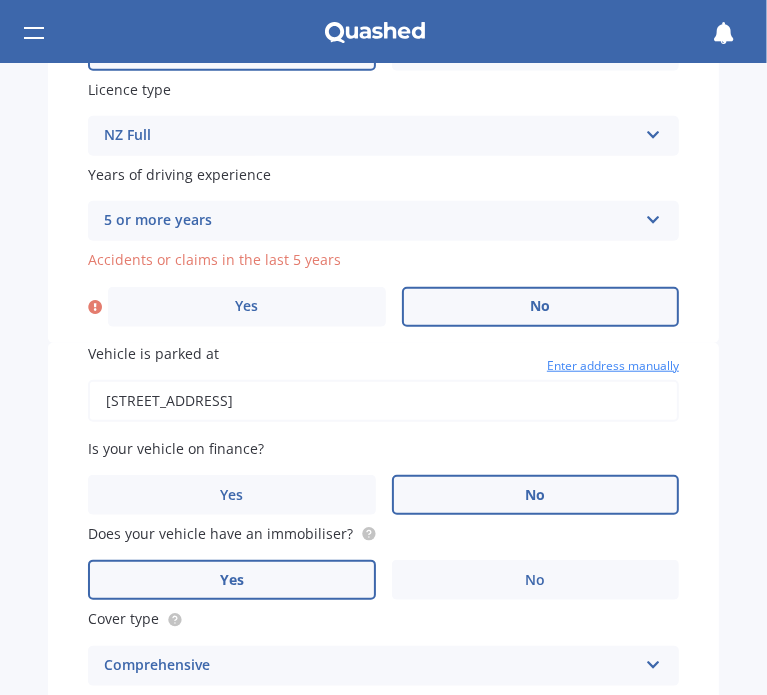 click on "No" at bounding box center (541, 307) 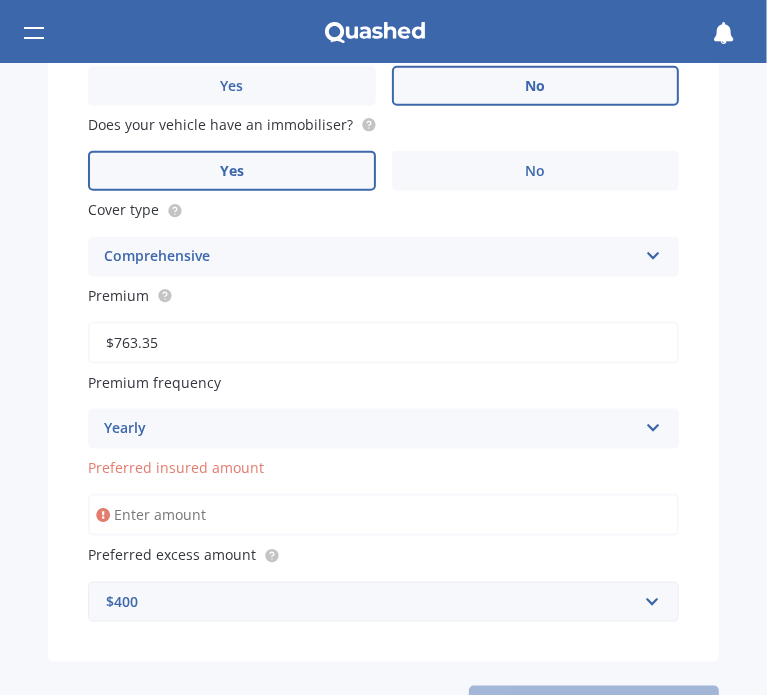 scroll, scrollTop: 1296, scrollLeft: 0, axis: vertical 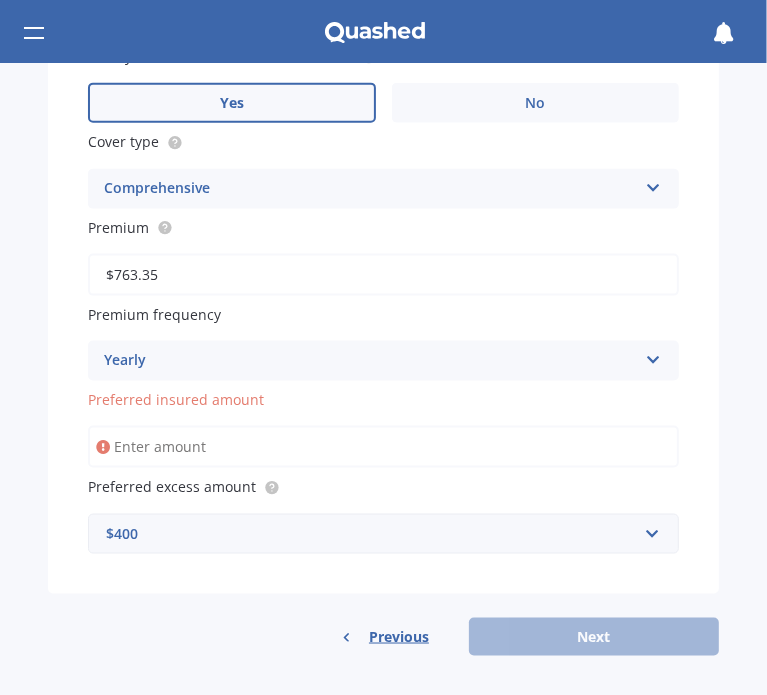 click on "Previous Next" at bounding box center (383, 637) 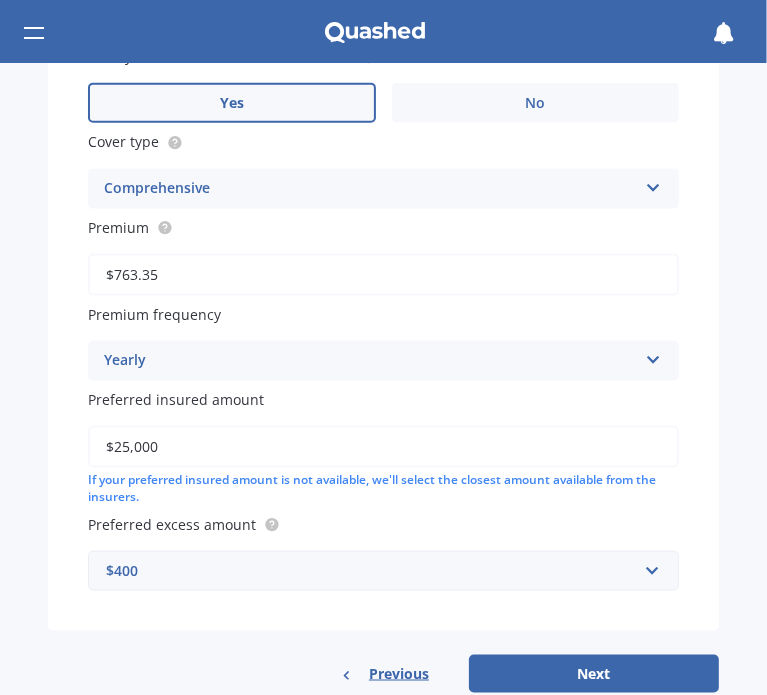 scroll, scrollTop: 1333, scrollLeft: 0, axis: vertical 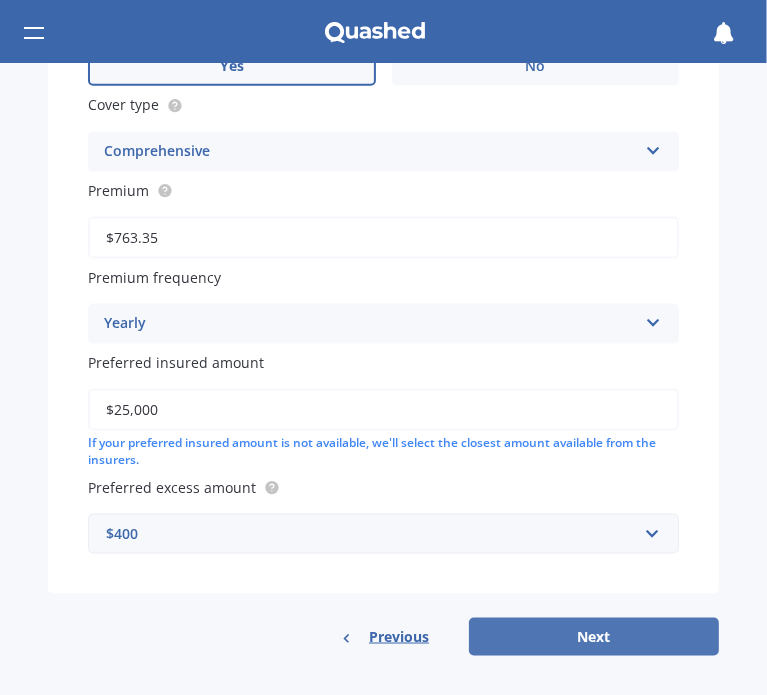 type on "$25,000" 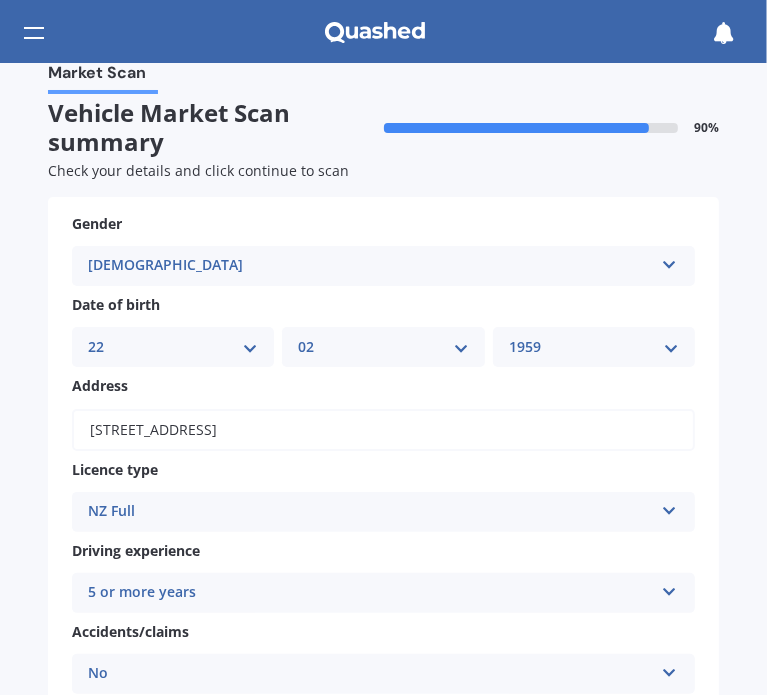 scroll, scrollTop: 0, scrollLeft: 0, axis: both 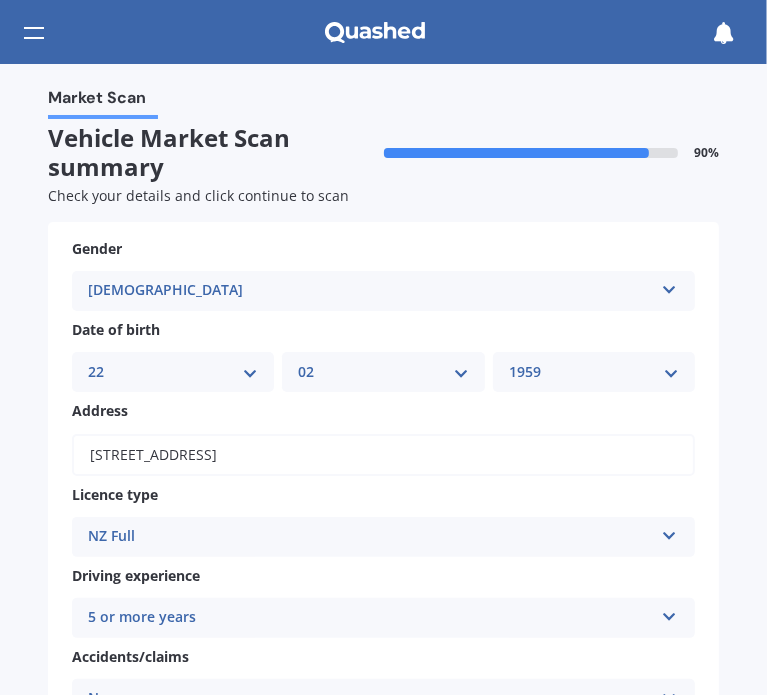 click at bounding box center (669, 286) 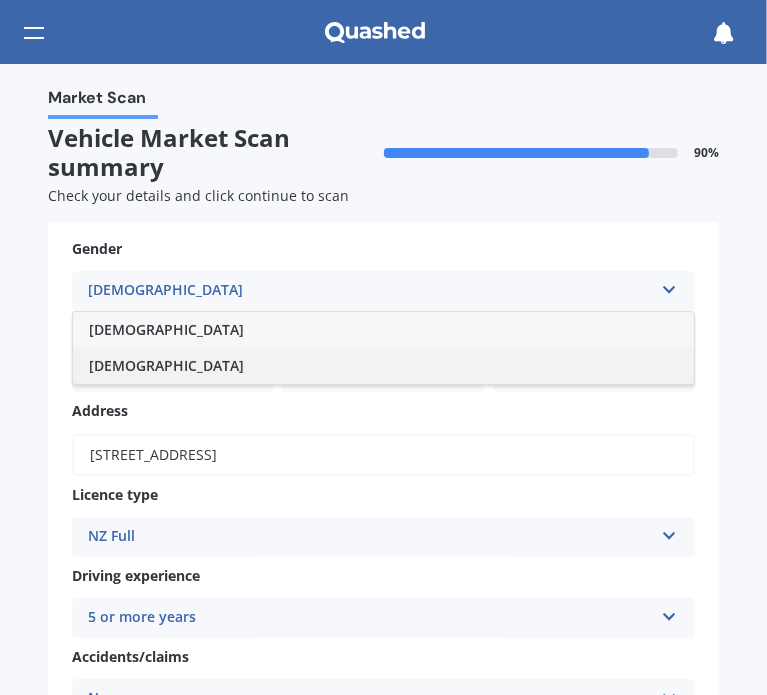 click on "[DEMOGRAPHIC_DATA]" at bounding box center (383, 366) 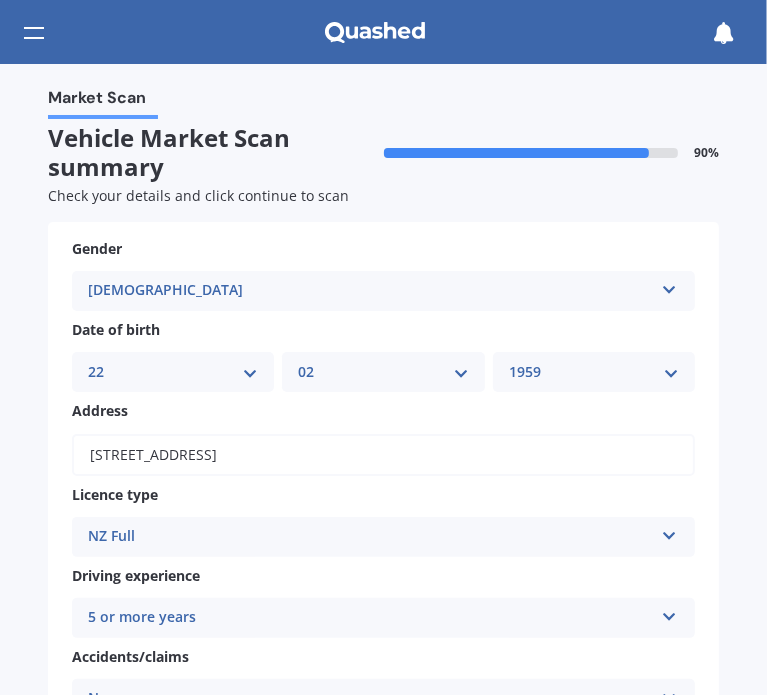 click on "DD 01 02 03 04 05 06 07 08 09 10 11 12 13 14 15 16 17 18 19 20 21 22 23 24 25 26 27 28 29 30 31" at bounding box center [173, 372] 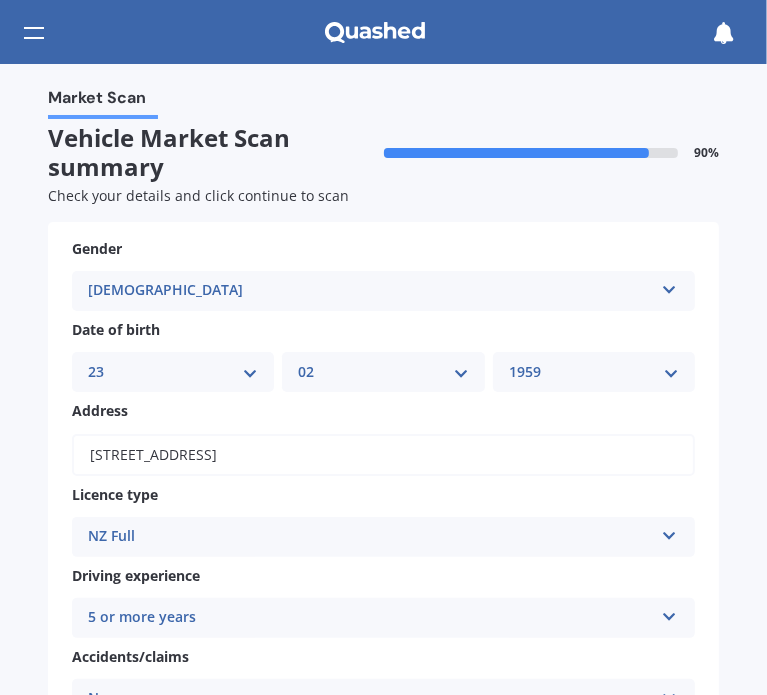 click on "YYYY 2025 2024 2023 2022 2021 2020 2019 2018 2017 2016 2015 2014 2013 2012 2011 2010 2009 2008 2007 2006 2005 2004 2003 2002 2001 2000 1999 1998 1997 1996 1995 1994 1993 1992 1991 1990 1989 1988 1987 1986 1985 1984 1983 1982 1981 1980 1979 1978 1977 1976 1975 1974 1973 1972 1971 1970 1969 1968 1967 1966 1965 1964 1963 1962 1961 1960 1959 1958 1957 1956 1955 1954 1953 1952 1951 1950 1949 1948 1947 1946 1945 1944 1943 1942 1941 1940 1939 1938 1937 1936 1935 1934 1933 1932 1931 1930 1929 1928 1927 1926" at bounding box center [594, 372] 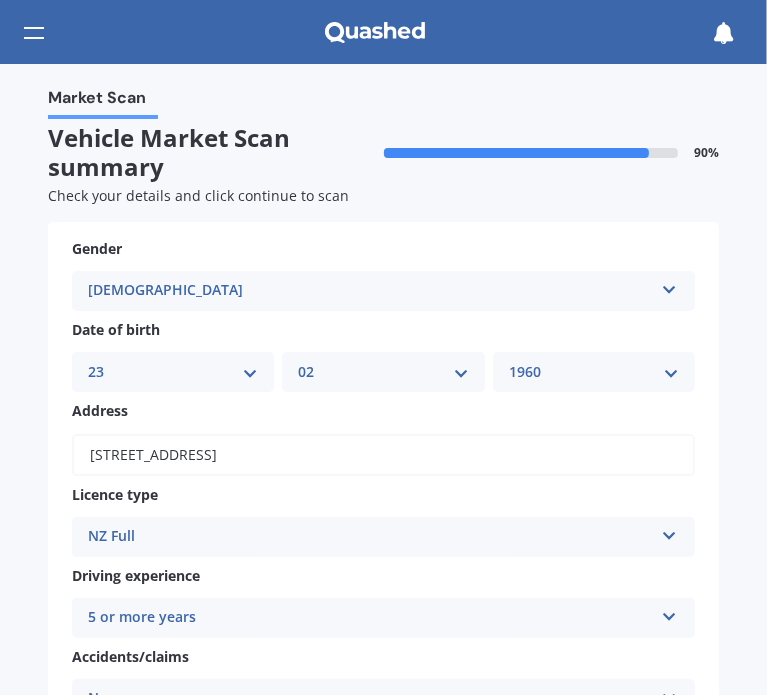 click on "YYYY 2025 2024 2023 2022 2021 2020 2019 2018 2017 2016 2015 2014 2013 2012 2011 2010 2009 2008 2007 2006 2005 2004 2003 2002 2001 2000 1999 1998 1997 1996 1995 1994 1993 1992 1991 1990 1989 1988 1987 1986 1985 1984 1983 1982 1981 1980 1979 1978 1977 1976 1975 1974 1973 1972 1971 1970 1969 1968 1967 1966 1965 1964 1963 1962 1961 1960 1959 1958 1957 1956 1955 1954 1953 1952 1951 1950 1949 1948 1947 1946 1945 1944 1943 1942 1941 1940 1939 1938 1937 1936 1935 1934 1933 1932 1931 1930 1929 1928 1927 1926" at bounding box center (594, 372) 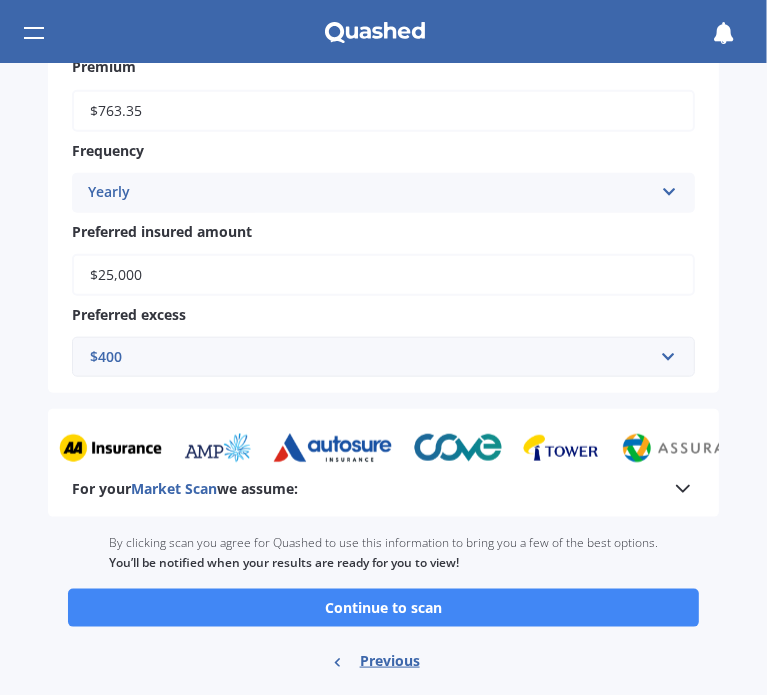 scroll, scrollTop: 1007, scrollLeft: 0, axis: vertical 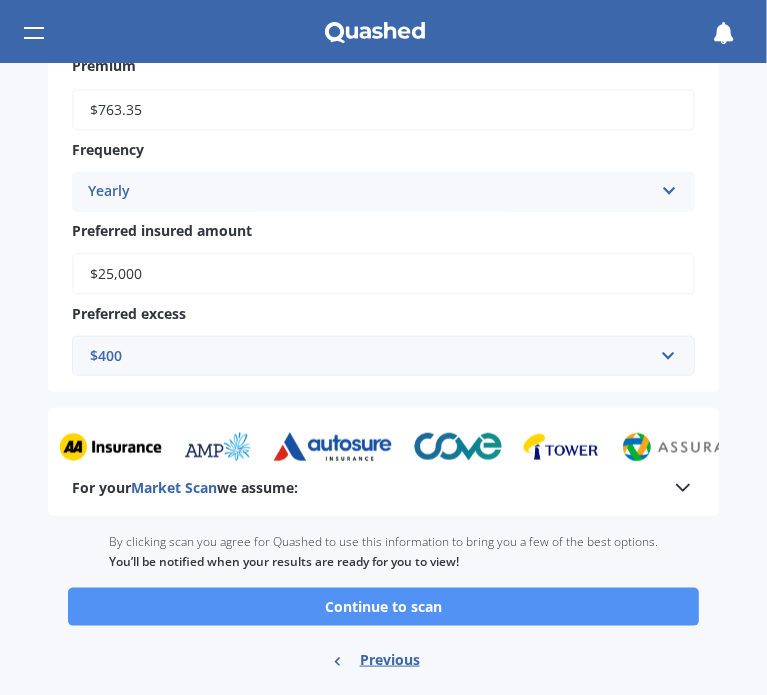 click on "Continue to scan" at bounding box center (383, 607) 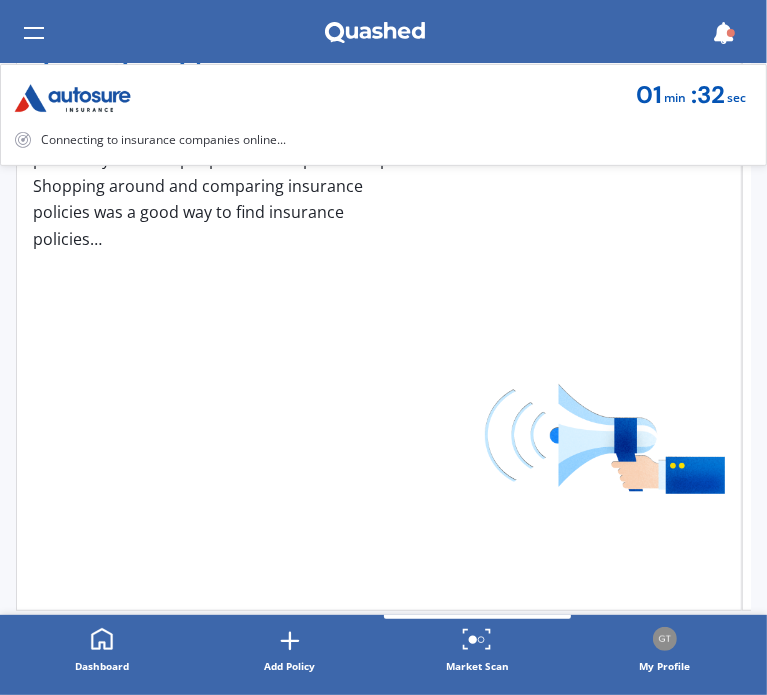 scroll, scrollTop: 535, scrollLeft: 0, axis: vertical 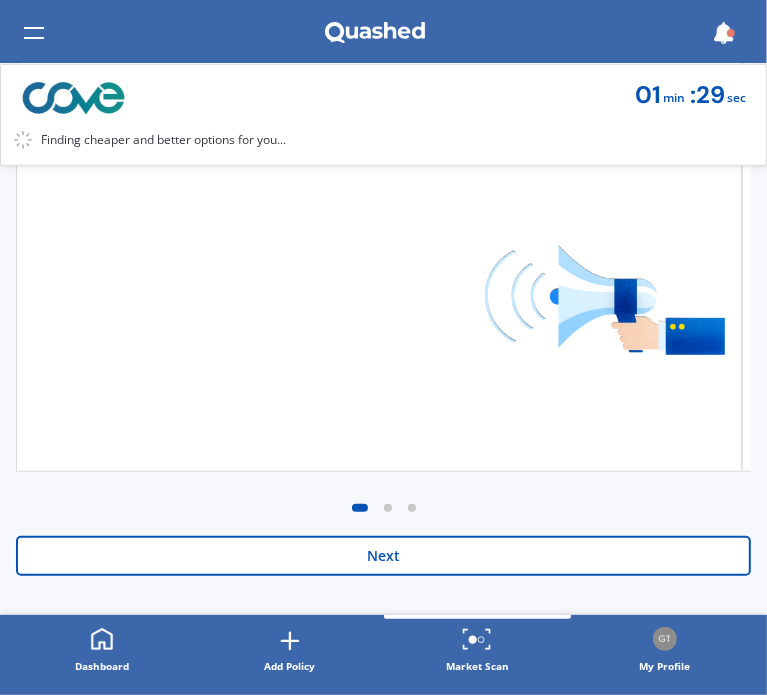click on "Next" at bounding box center [383, 556] 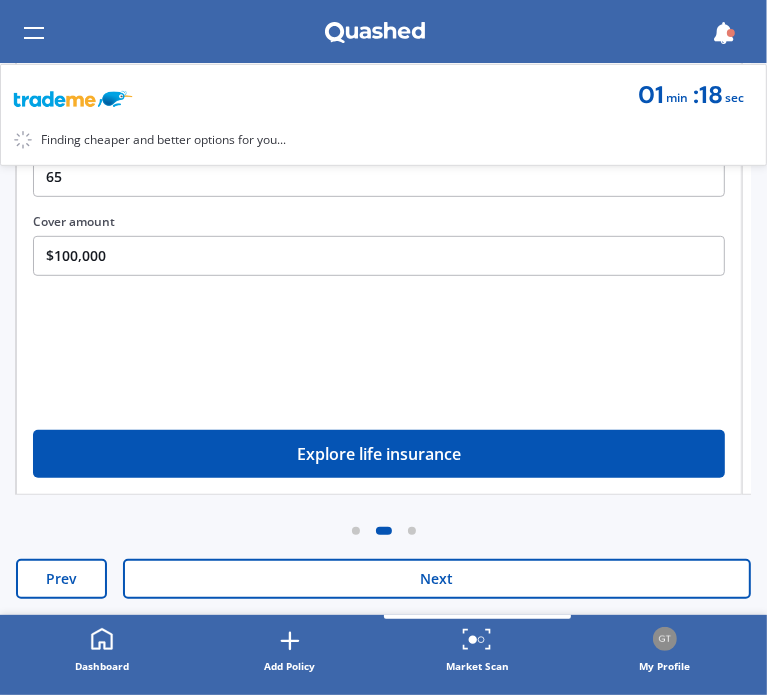scroll, scrollTop: 535, scrollLeft: 0, axis: vertical 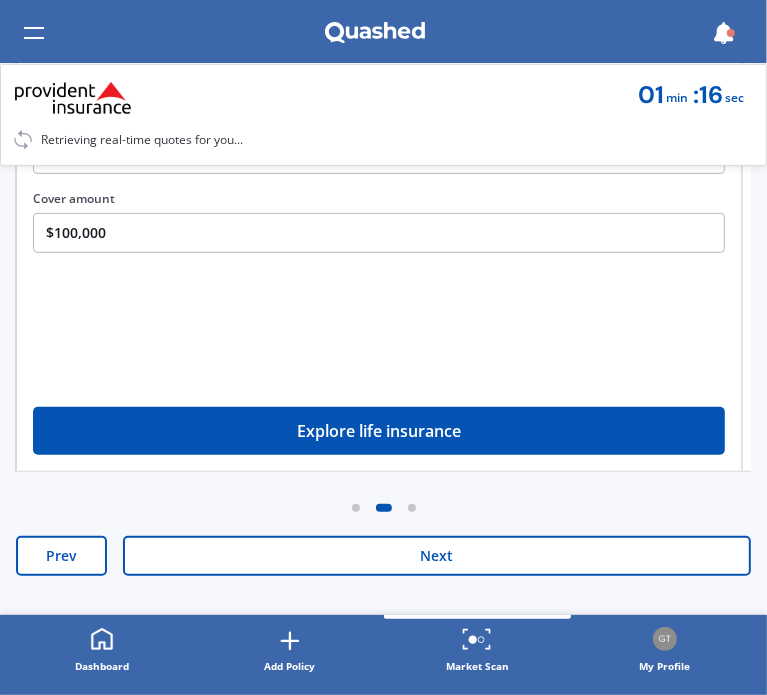 click on "Next" at bounding box center (437, 556) 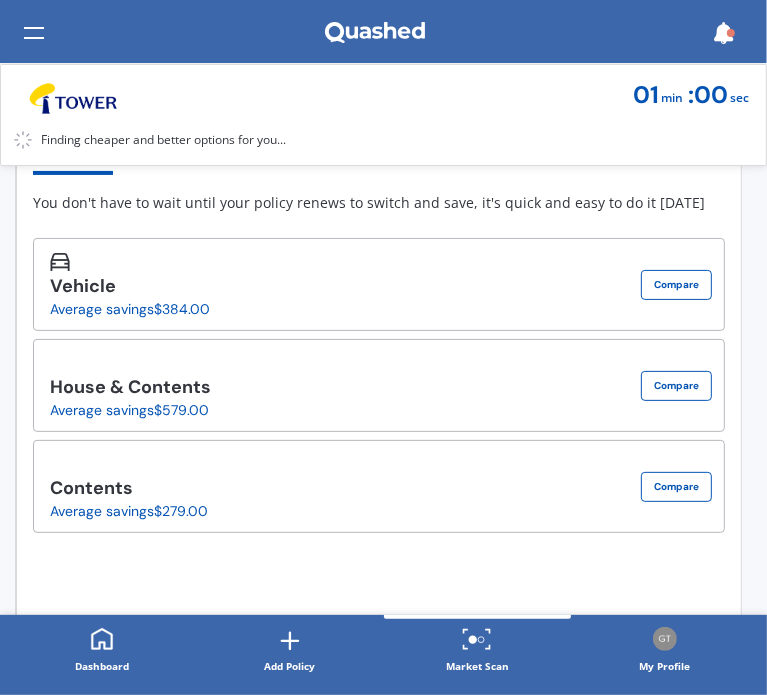 scroll, scrollTop: 182, scrollLeft: 0, axis: vertical 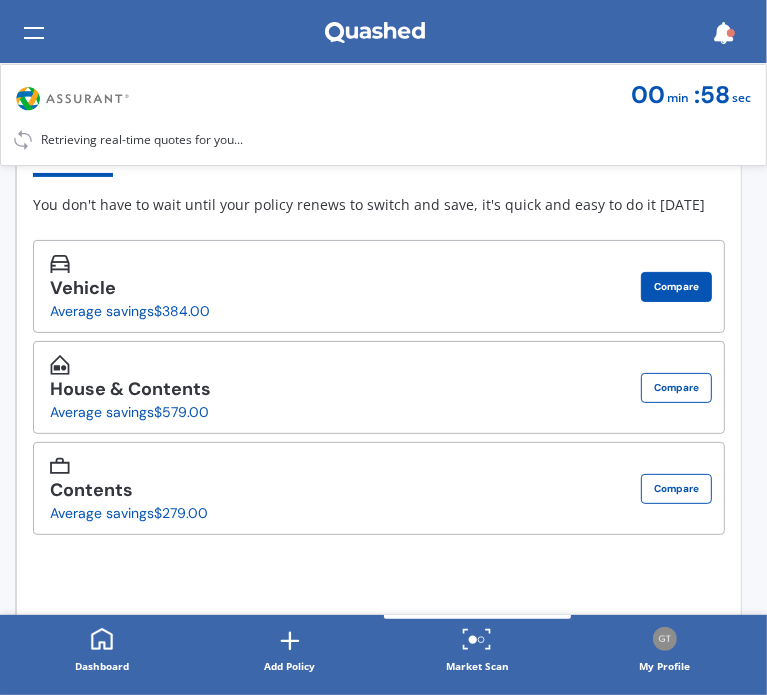 click on "Compare" at bounding box center [676, 287] 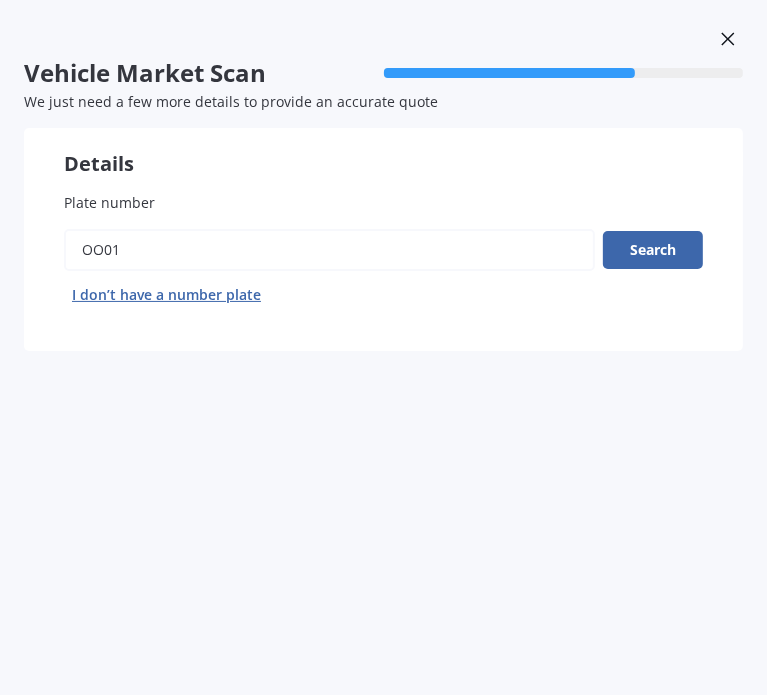 click on "Plate number" at bounding box center [329, 250] 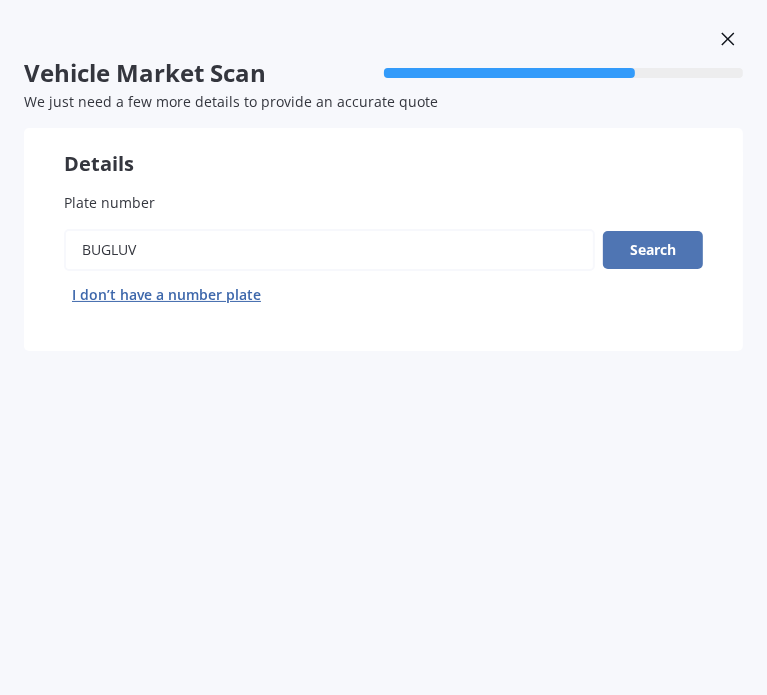 type on "bugluv" 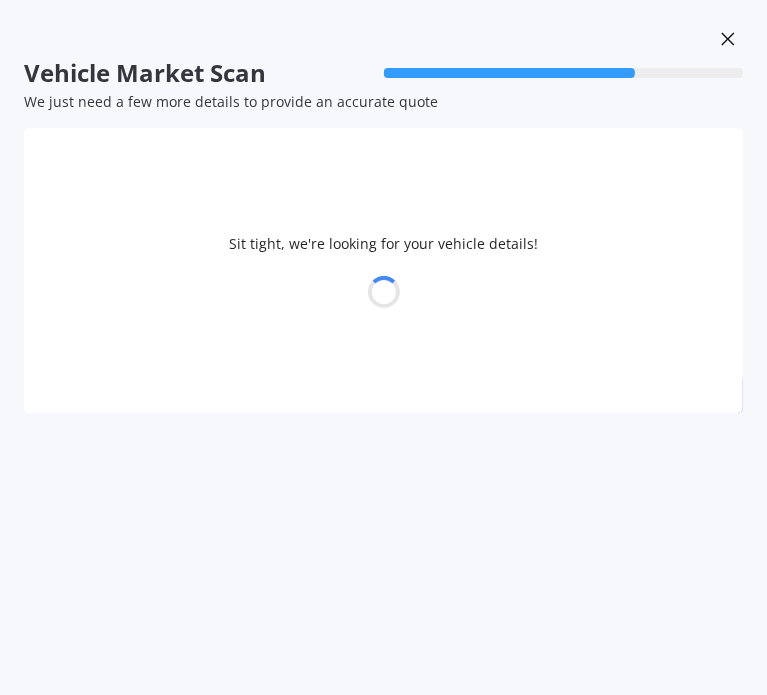 select on "BMW" 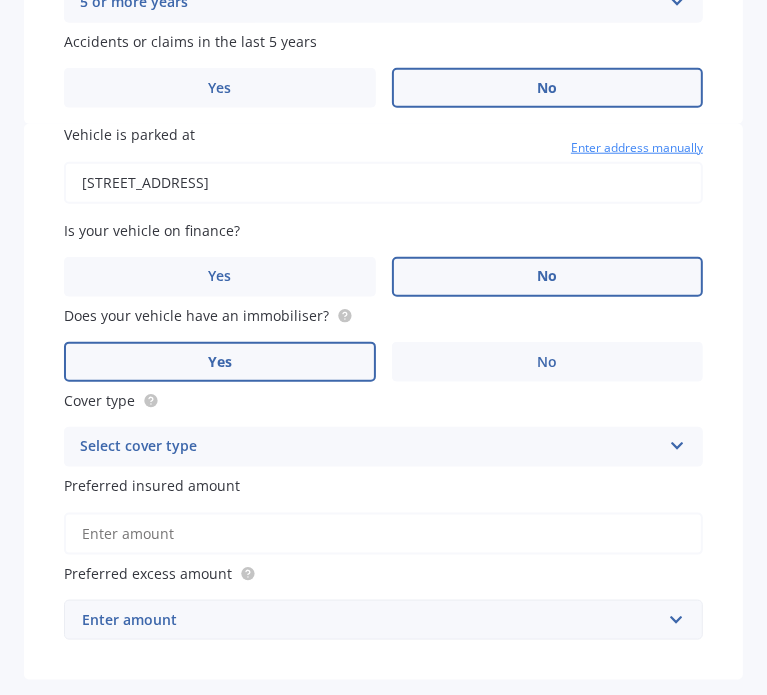 scroll, scrollTop: 1058, scrollLeft: 0, axis: vertical 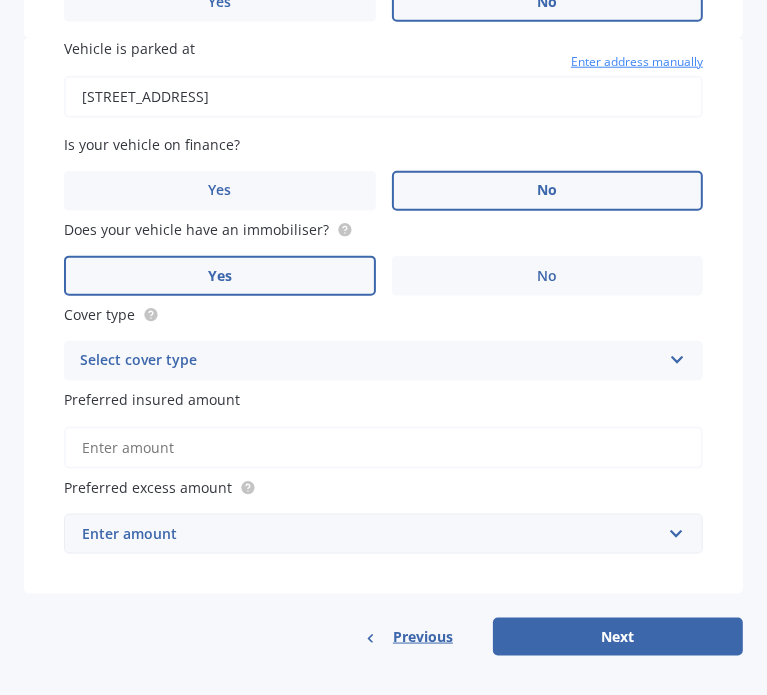 click at bounding box center [677, 356] 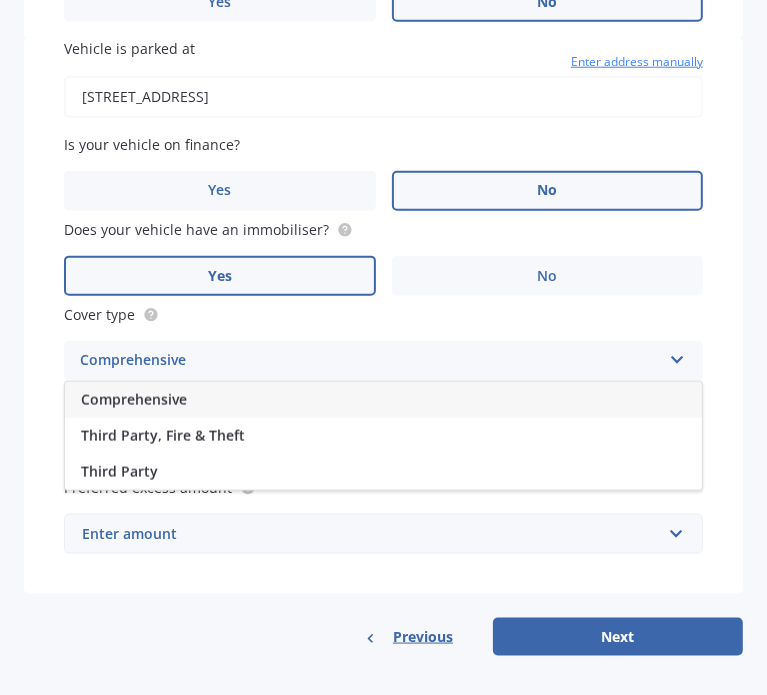 click on "Comprehensive" at bounding box center [383, 400] 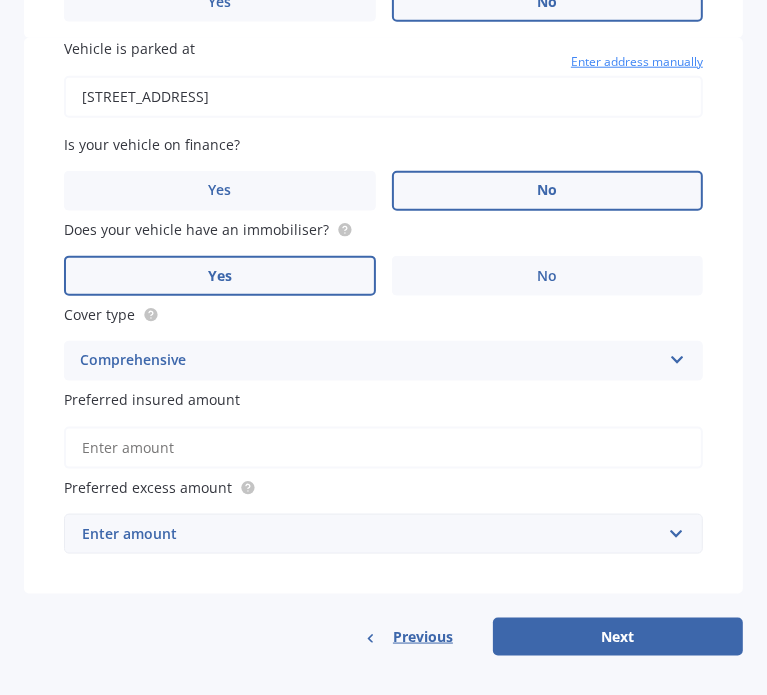 click on "Preferred insured amount" at bounding box center [383, 448] 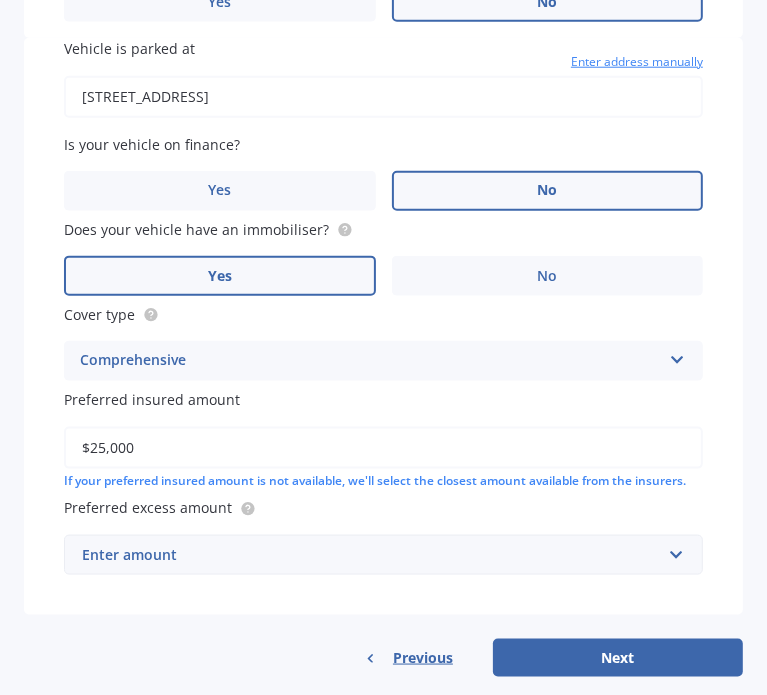 type on "$25,000" 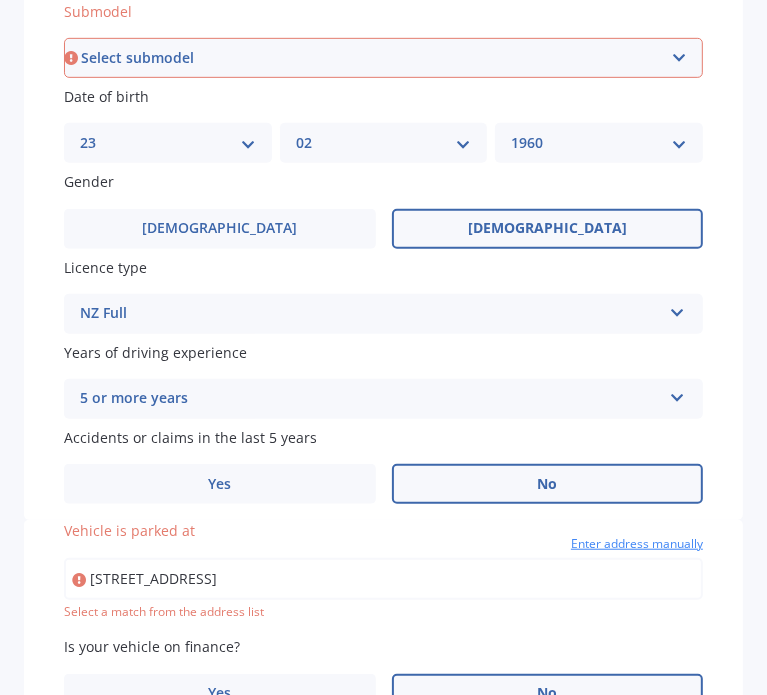 scroll, scrollTop: 576, scrollLeft: 0, axis: vertical 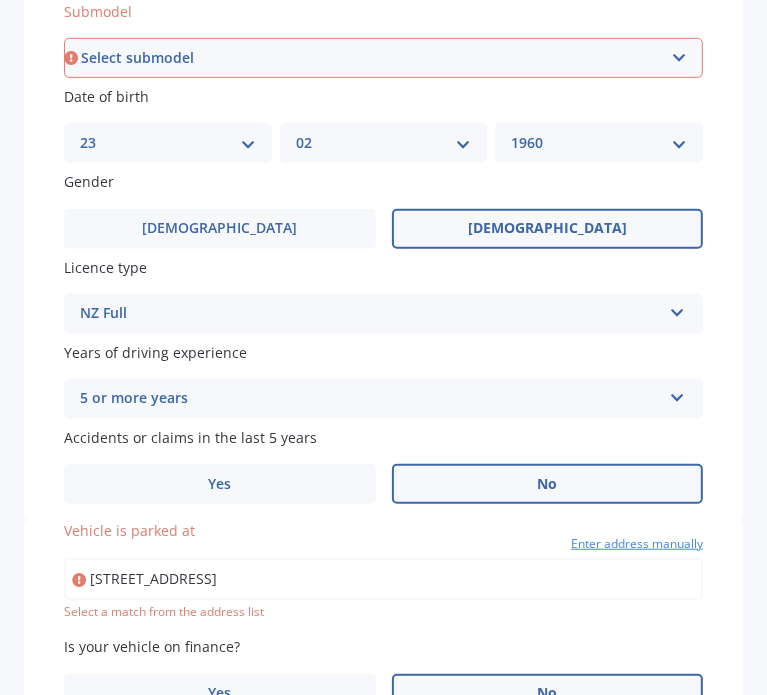 click on "[STREET_ADDRESS]" at bounding box center [383, 579] 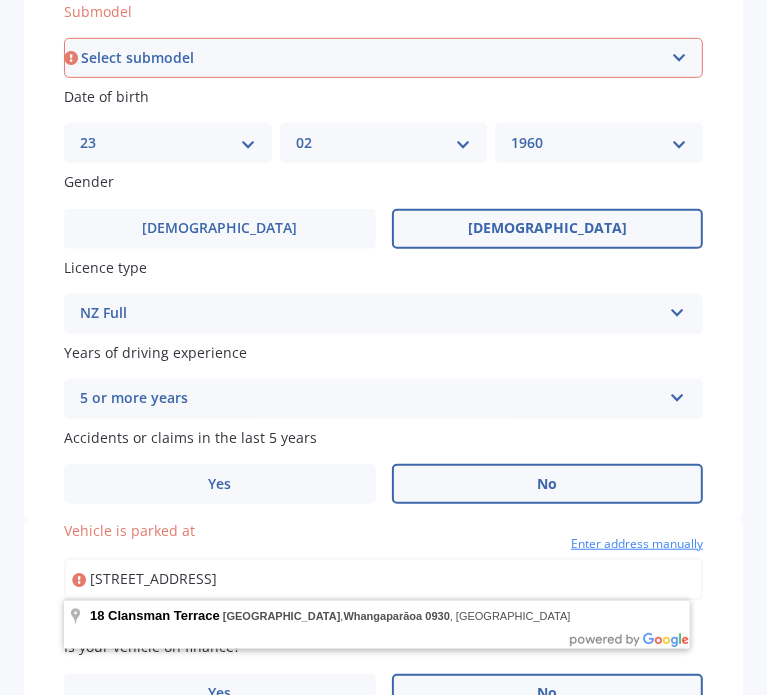 click on "[STREET_ADDRESS]" at bounding box center (383, 579) 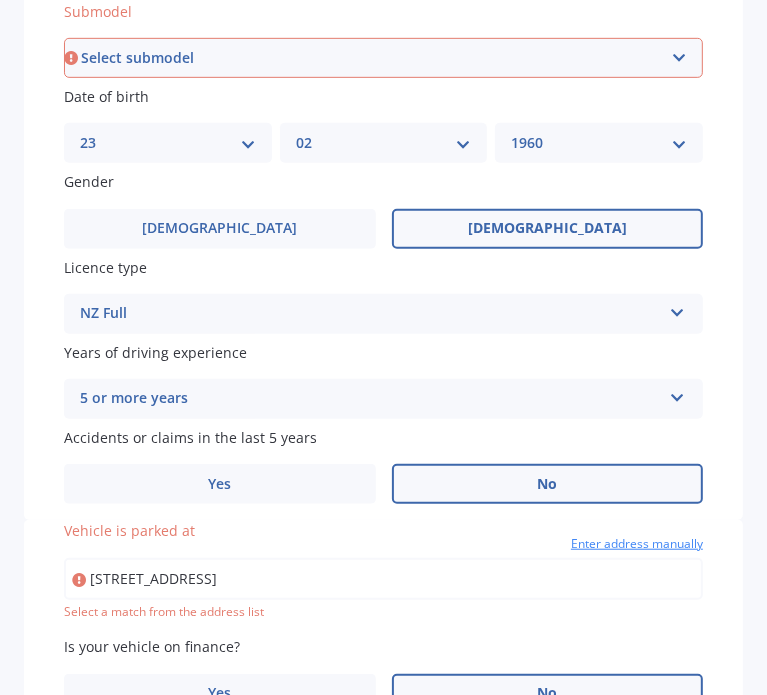 type on "[STREET_ADDRESS]" 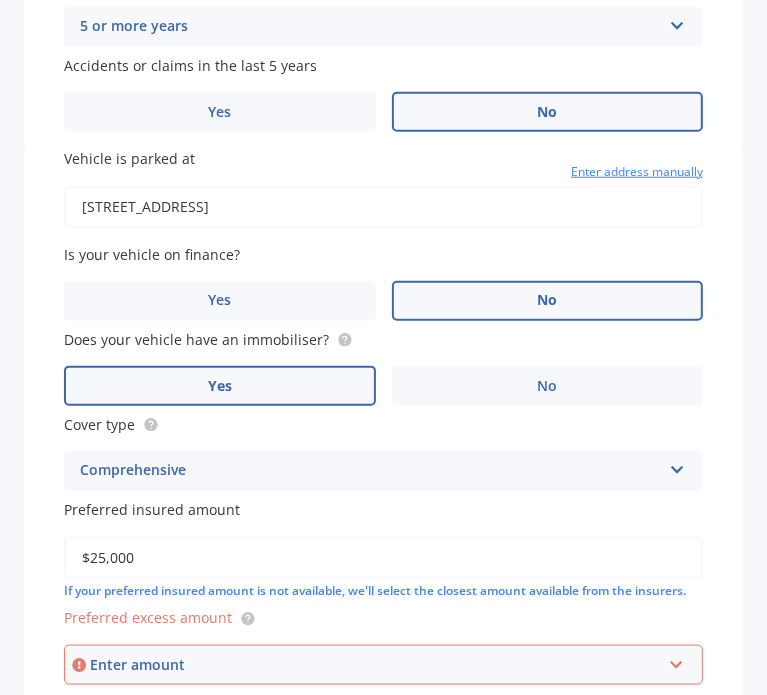 scroll, scrollTop: 1079, scrollLeft: 0, axis: vertical 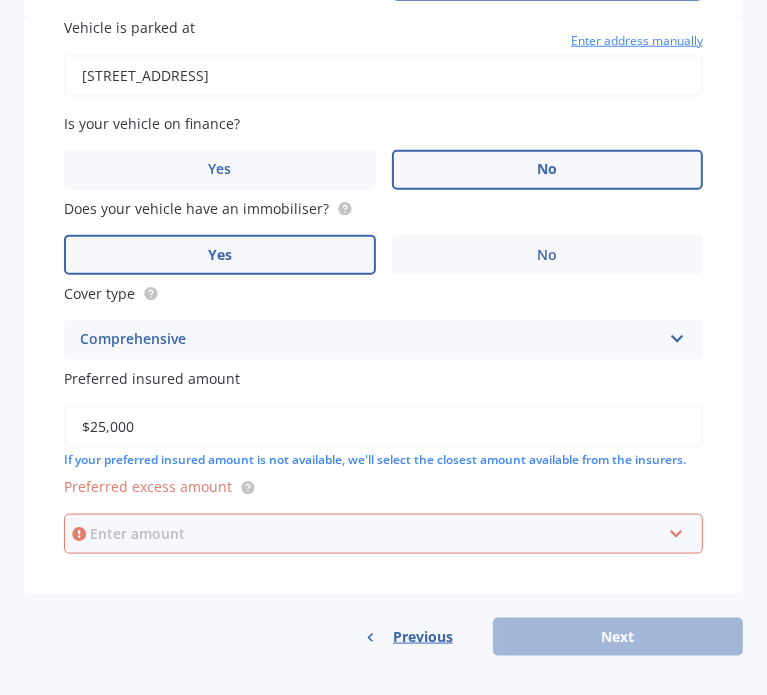 click at bounding box center [376, 534] 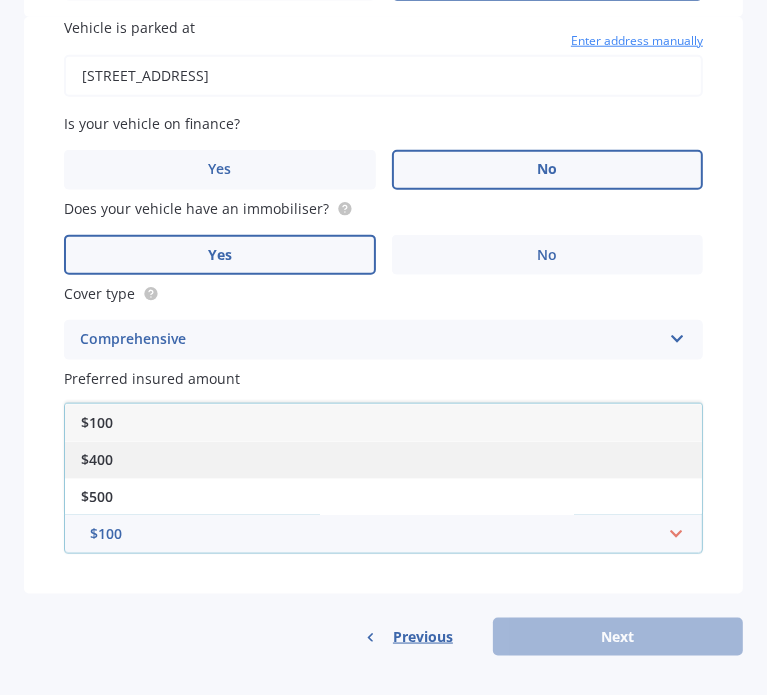 click on "$400" at bounding box center [383, 459] 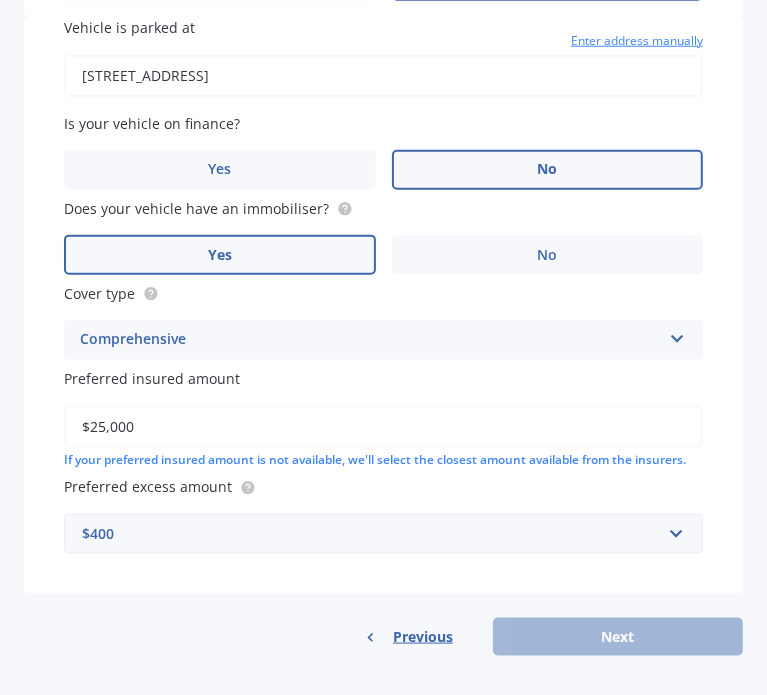 click on "Previous Next" at bounding box center [383, 637] 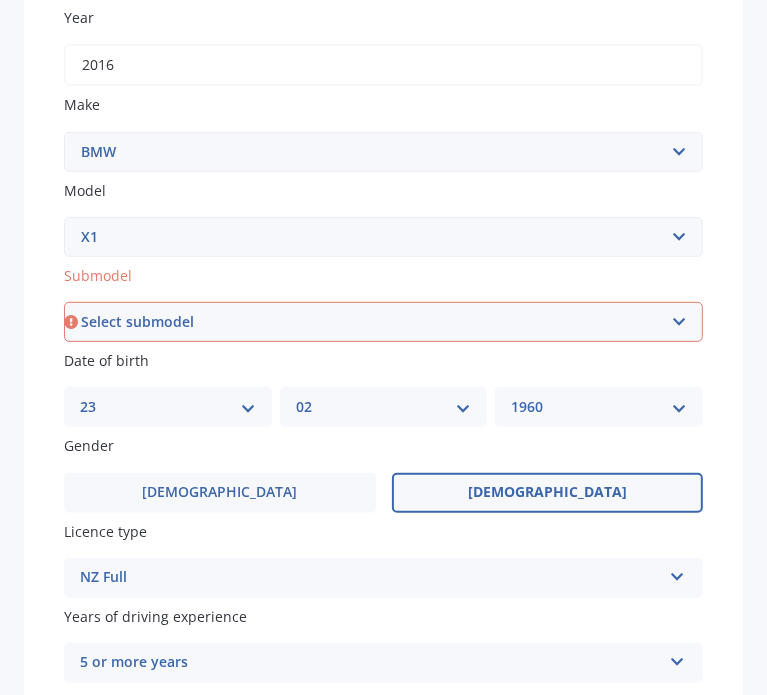 scroll, scrollTop: 311, scrollLeft: 0, axis: vertical 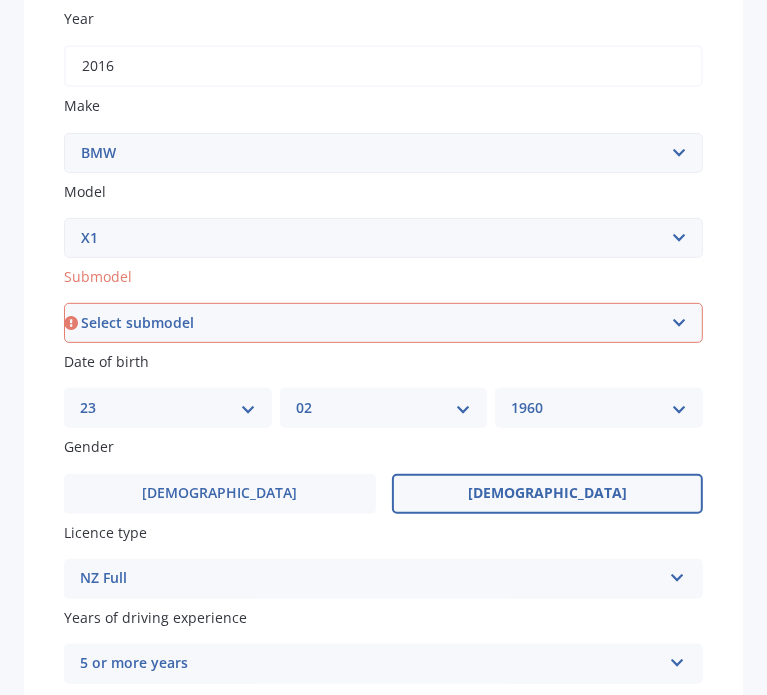 click on "Select submodel 18i 2.0 SUV Petrol Turbo 20d 20i 23d 25i SDrive 18d Station Wagon Non Turbo AWD Station Wagon turbo" at bounding box center [383, 323] 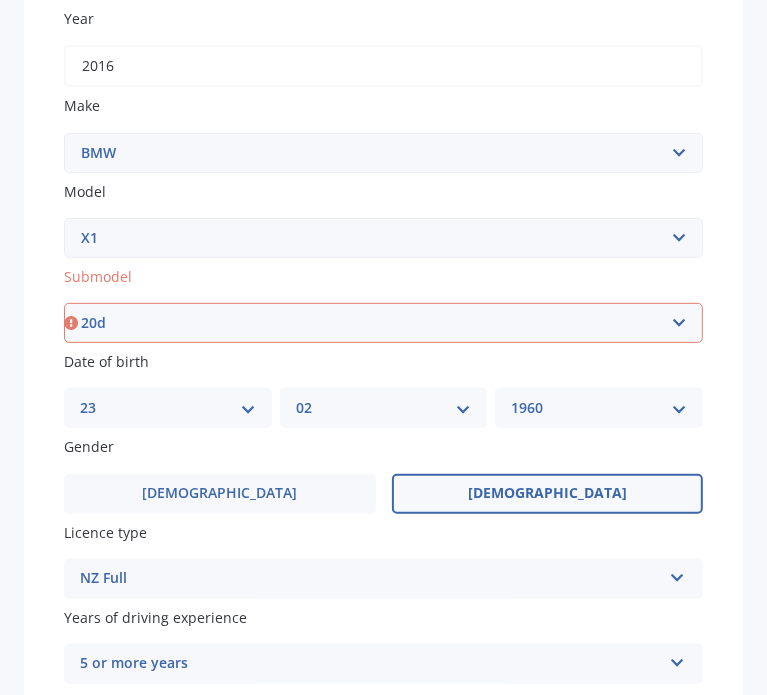 click on "Select submodel 18i 2.0 SUV Petrol Turbo 20d 20i 23d 25i SDrive 18d Station Wagon Non Turbo AWD Station Wagon turbo" at bounding box center (383, 323) 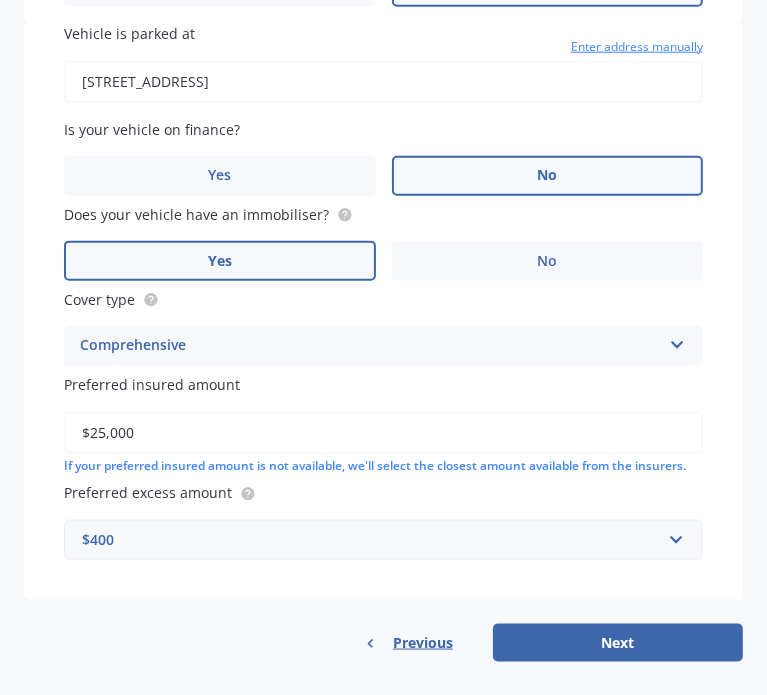 scroll, scrollTop: 1074, scrollLeft: 0, axis: vertical 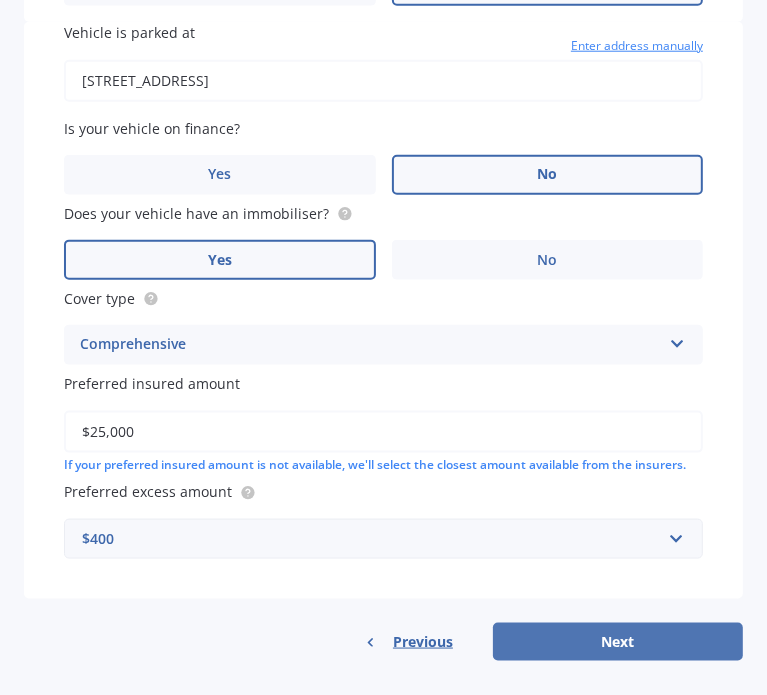click on "Next" at bounding box center (618, 642) 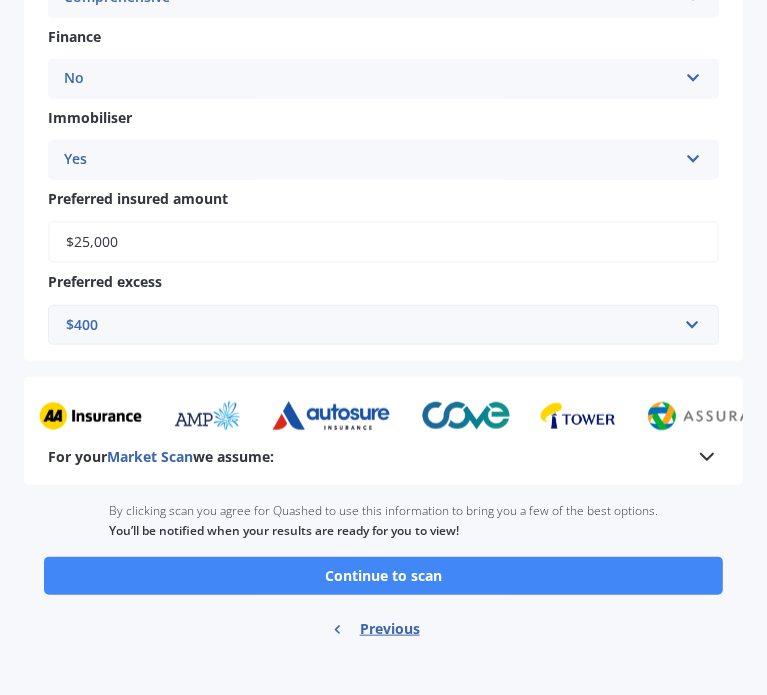 scroll, scrollTop: 808, scrollLeft: 0, axis: vertical 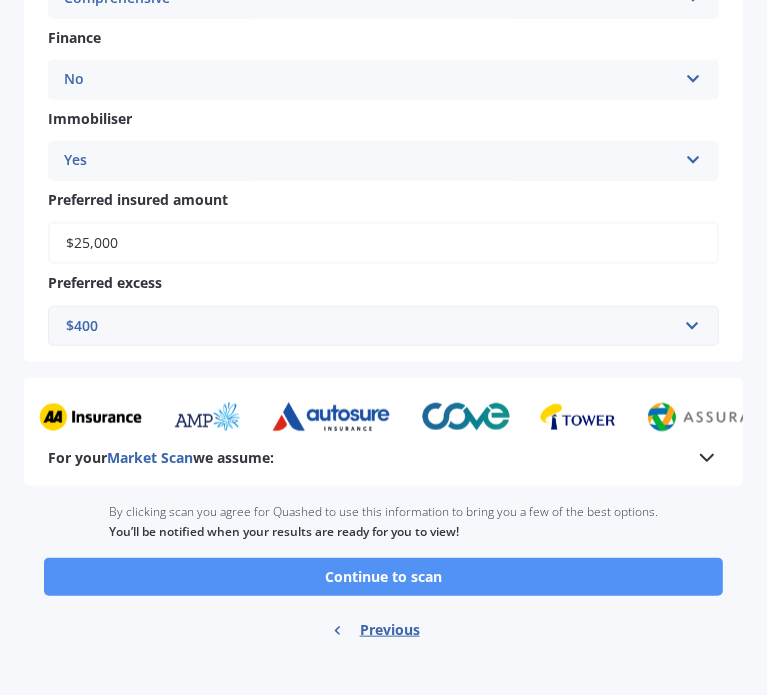 click on "Continue to scan" at bounding box center (383, 577) 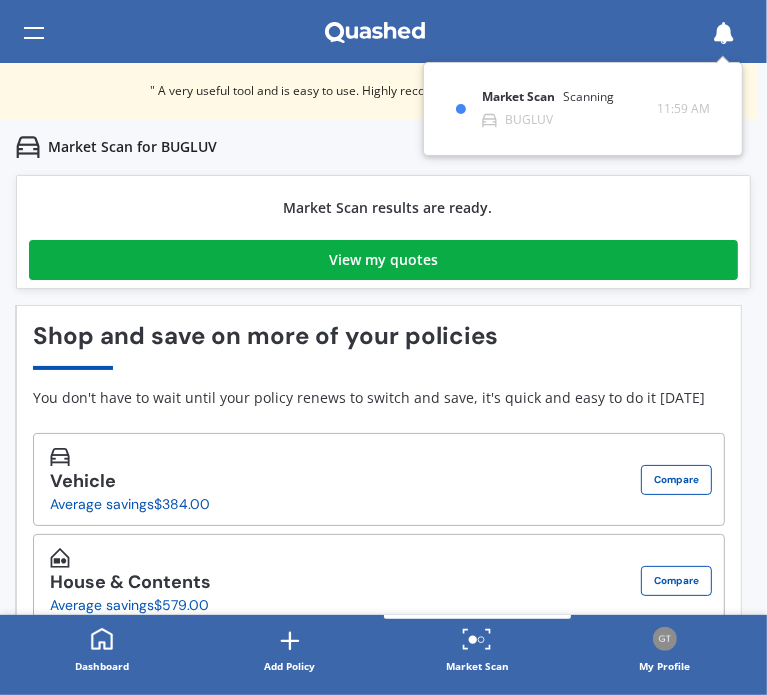 scroll, scrollTop: 0, scrollLeft: 0, axis: both 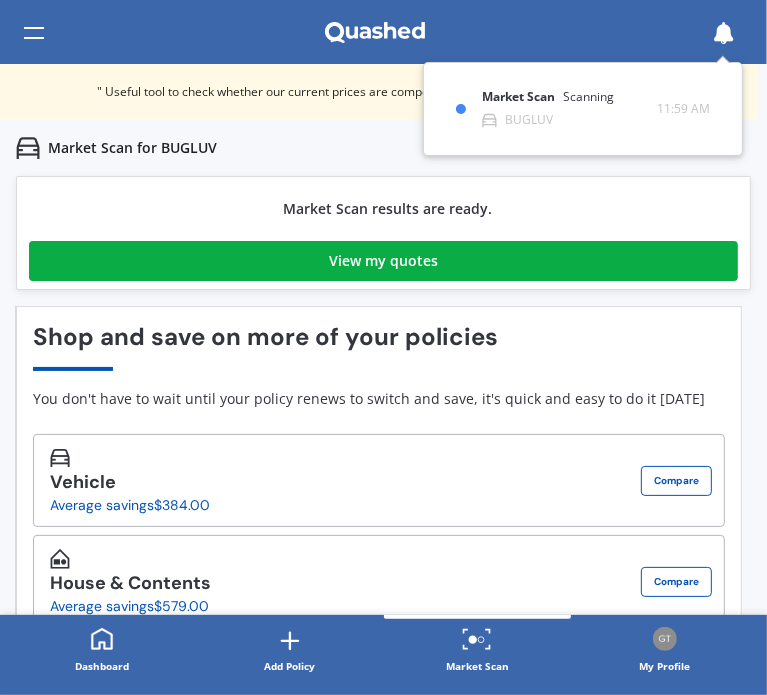 click on "View my quotes" at bounding box center [383, 261] 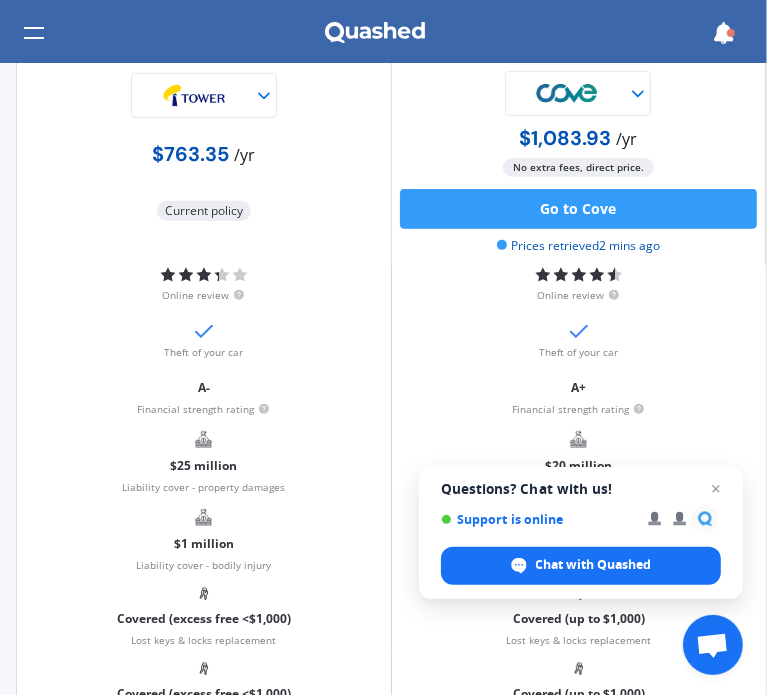 scroll, scrollTop: 0, scrollLeft: 0, axis: both 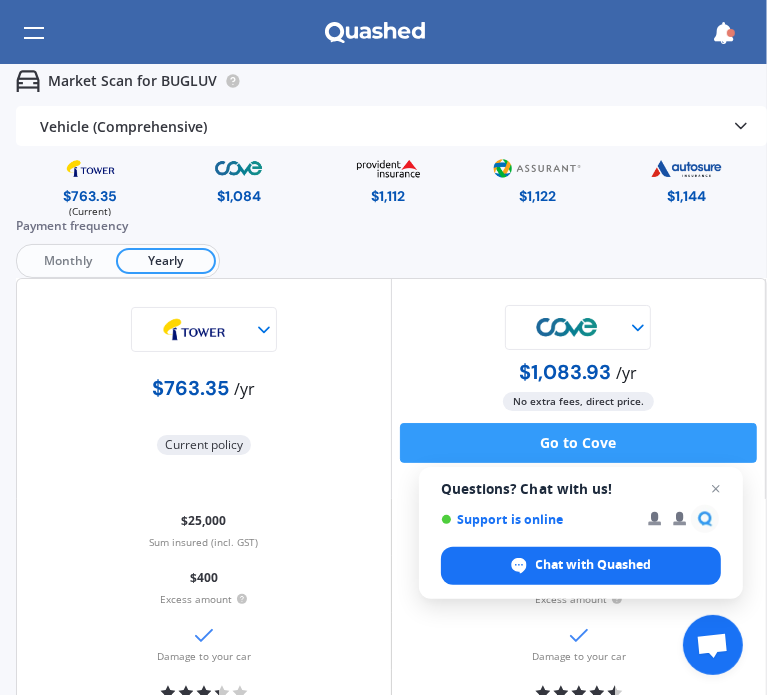 click on "Payment frequency" at bounding box center [391, 226] 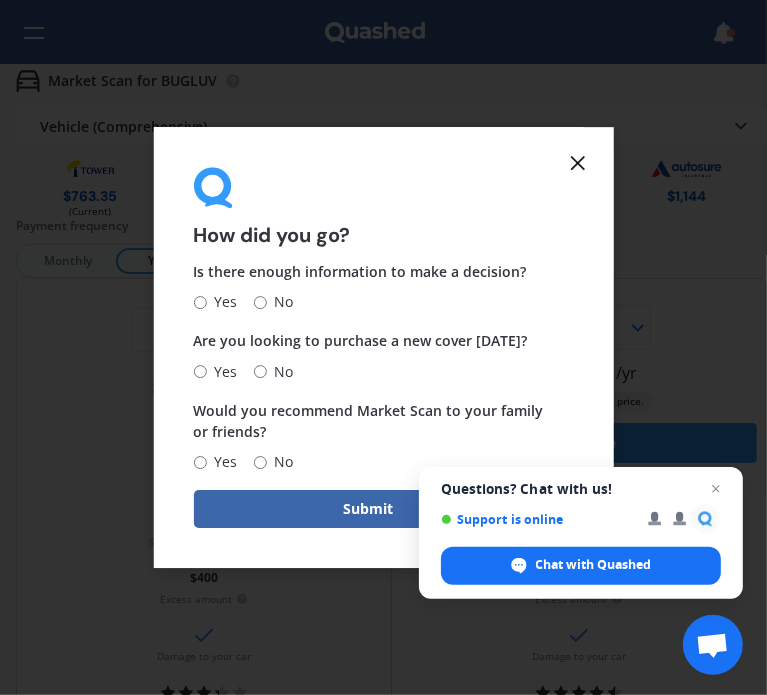 click on "Yes" at bounding box center [199, 302] 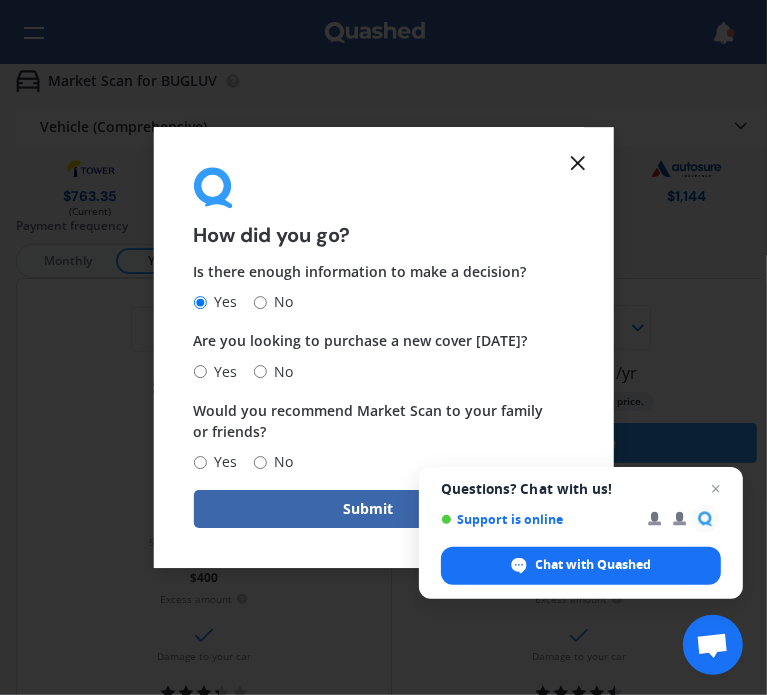 click on "No" at bounding box center [259, 371] 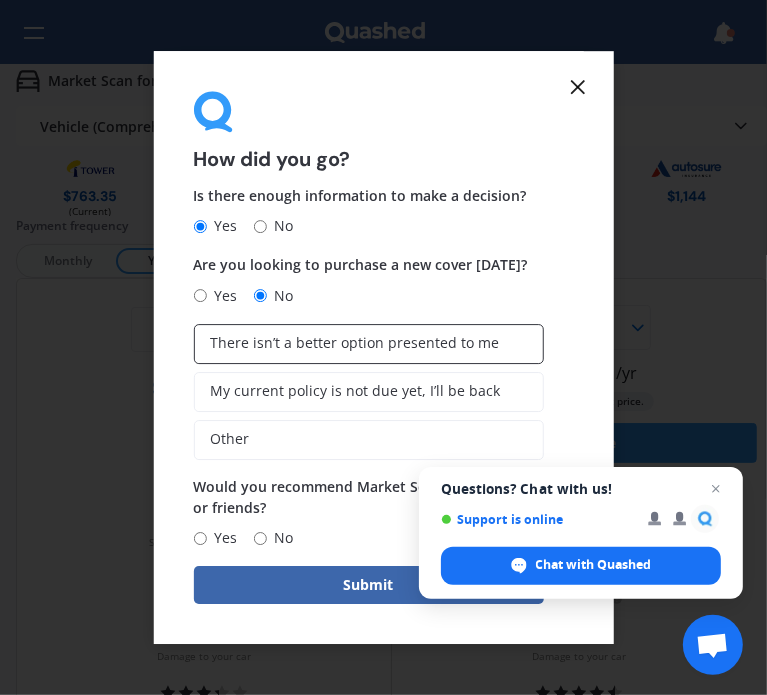 click on "There isn’t a better option presented to me" at bounding box center (354, 343) 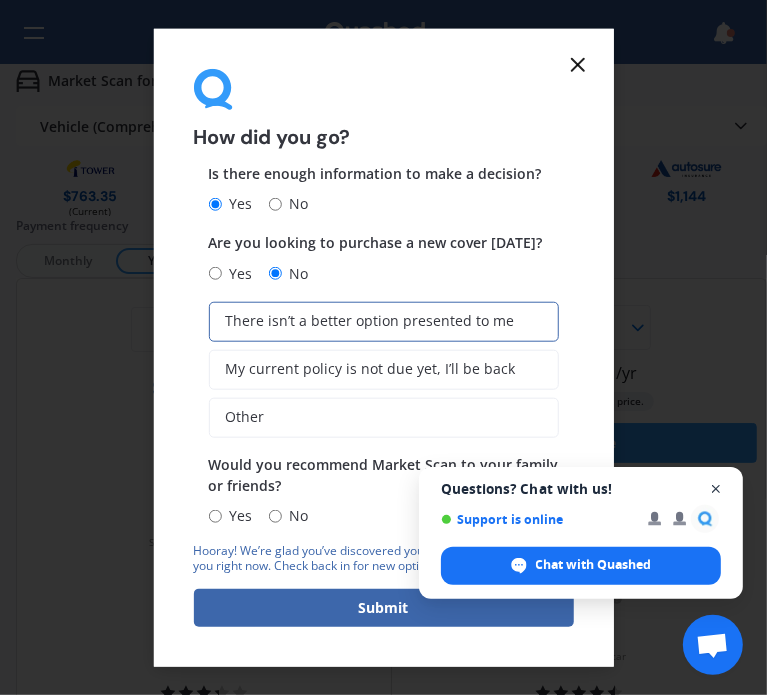 click at bounding box center (716, 489) 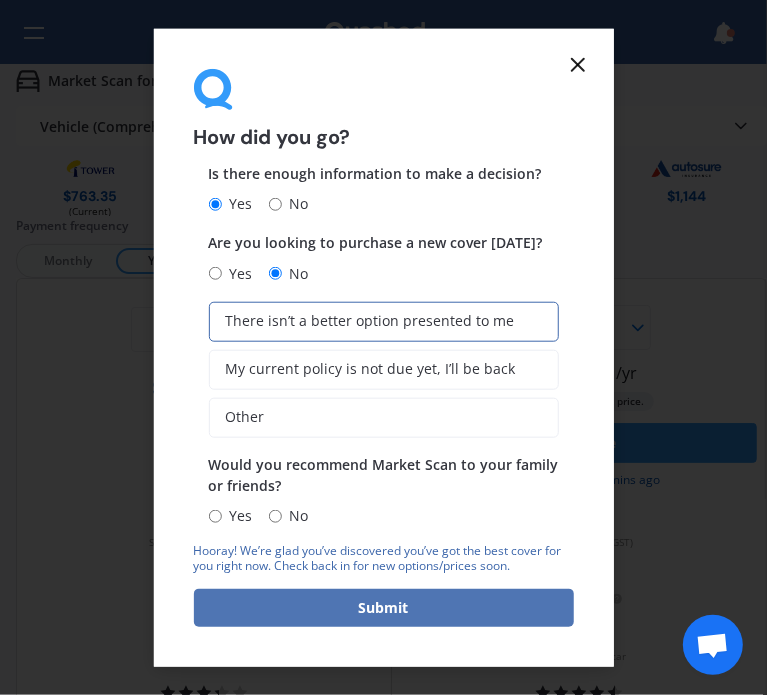 click on "Submit" at bounding box center [383, 608] 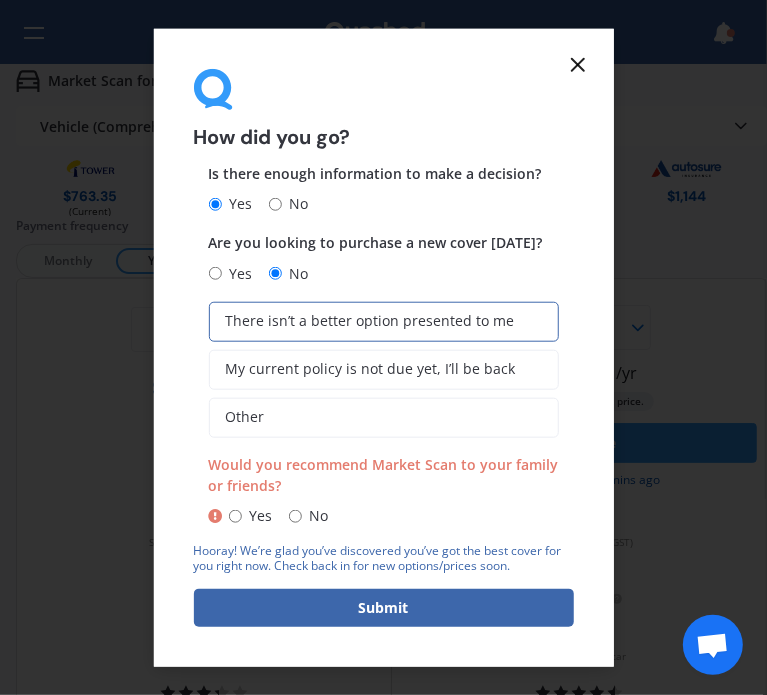 click on "No" at bounding box center (295, 515) 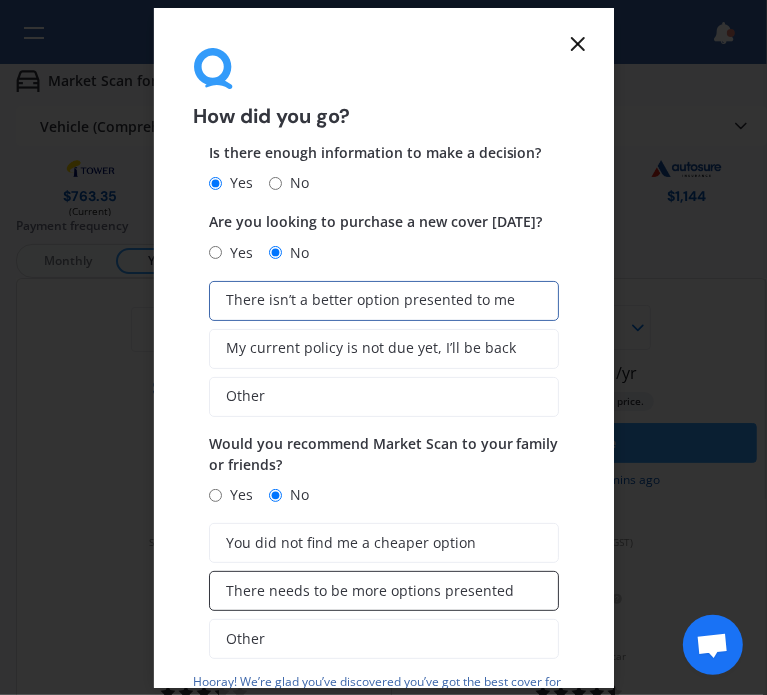 scroll, scrollTop: 111, scrollLeft: 0, axis: vertical 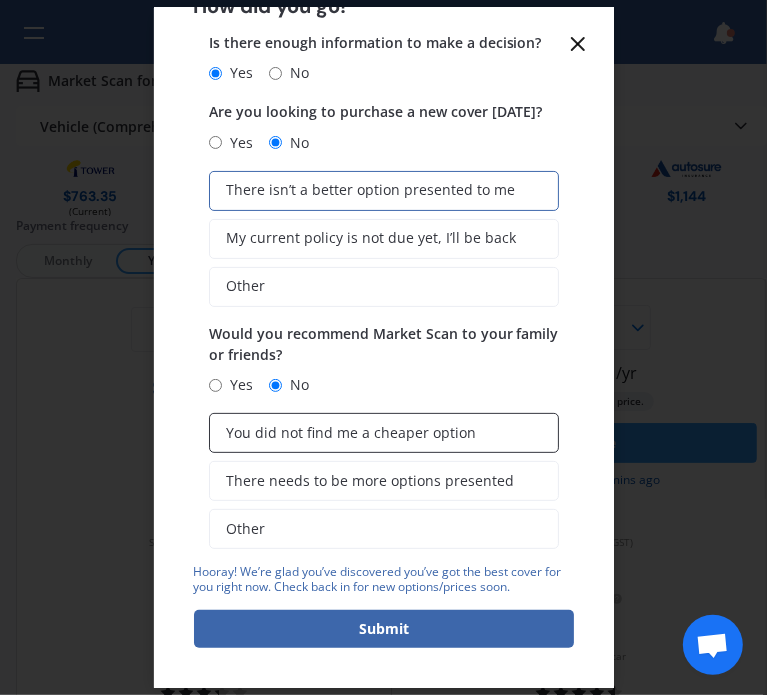 click on "You did not find me a cheaper option" at bounding box center [351, 433] 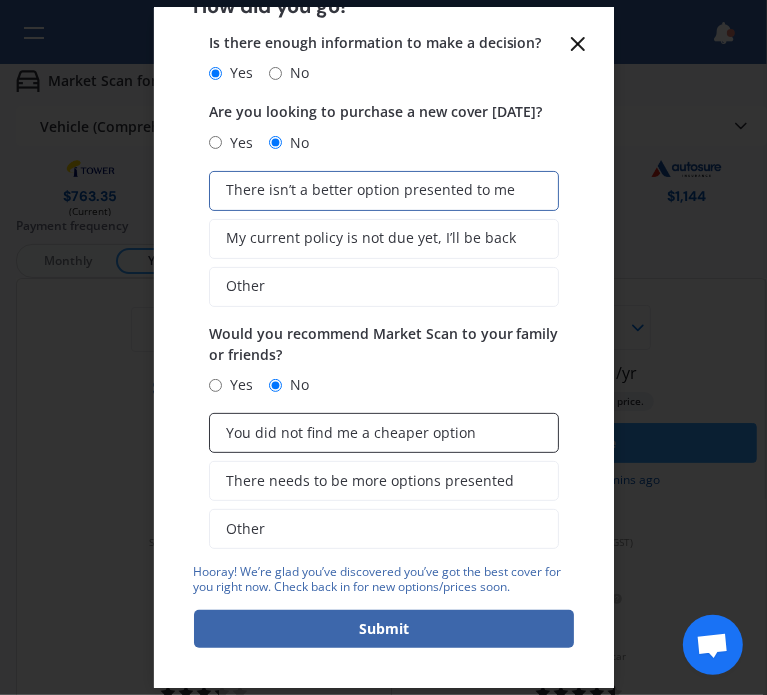 click on "You did not find me a cheaper option" at bounding box center (351, 433) 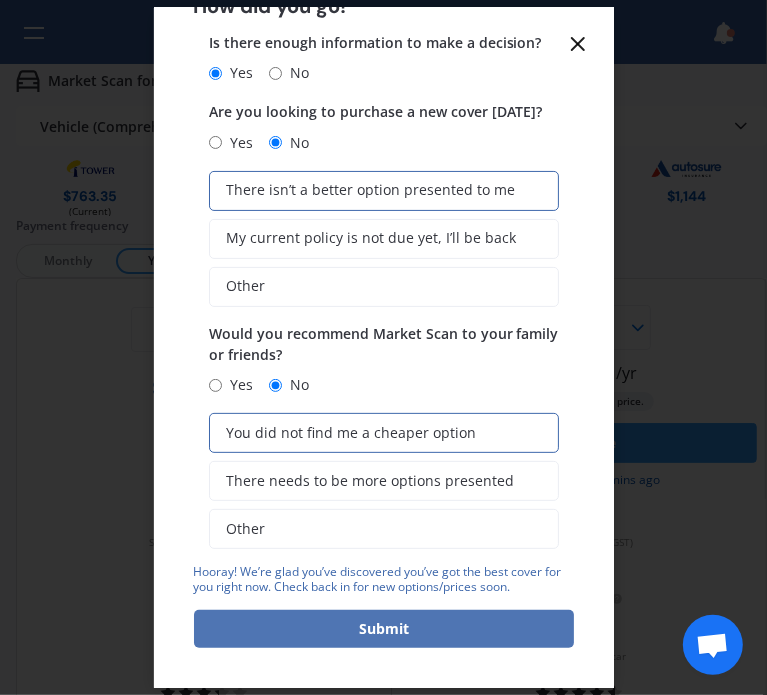 click on "Submit" at bounding box center (383, 629) 